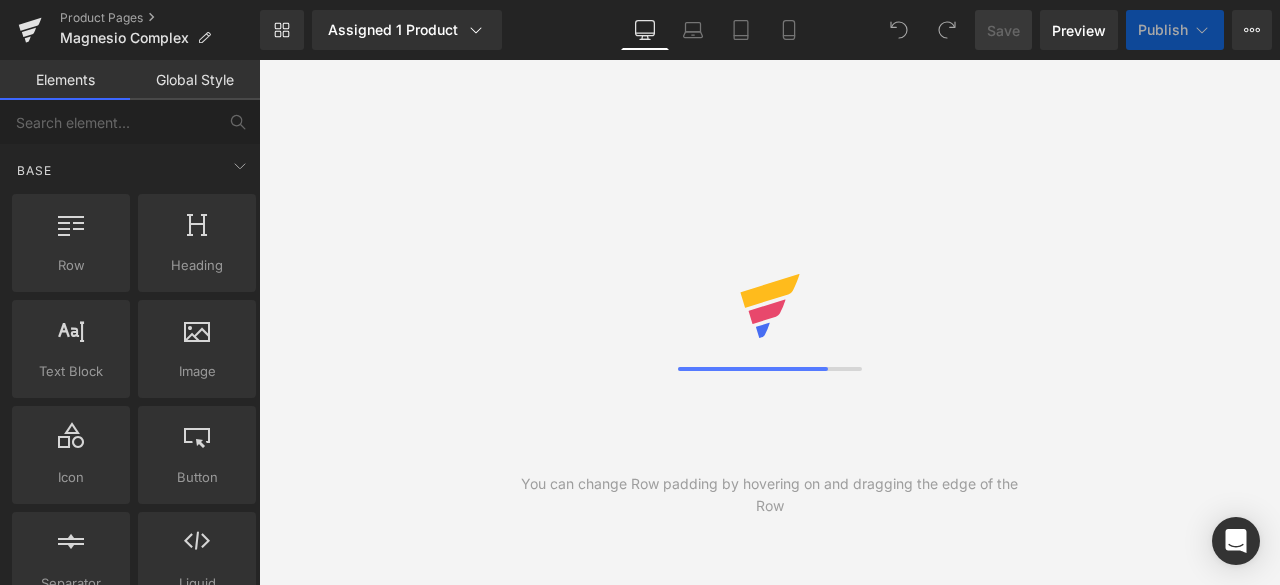 scroll, scrollTop: 0, scrollLeft: 0, axis: both 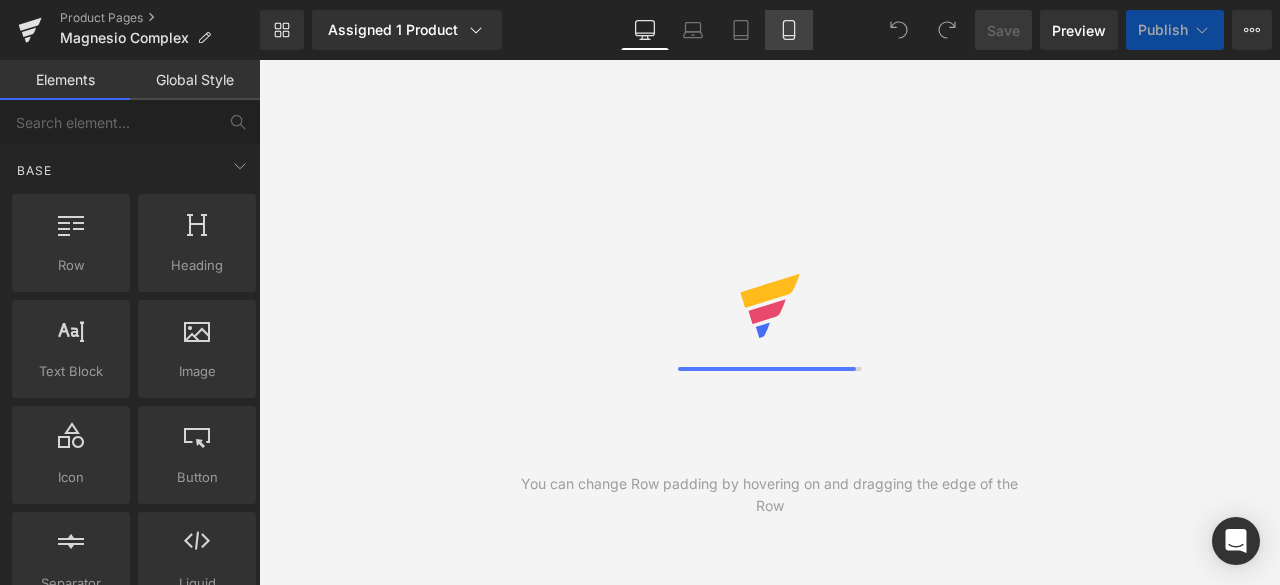click on "Mobile" at bounding box center (789, 30) 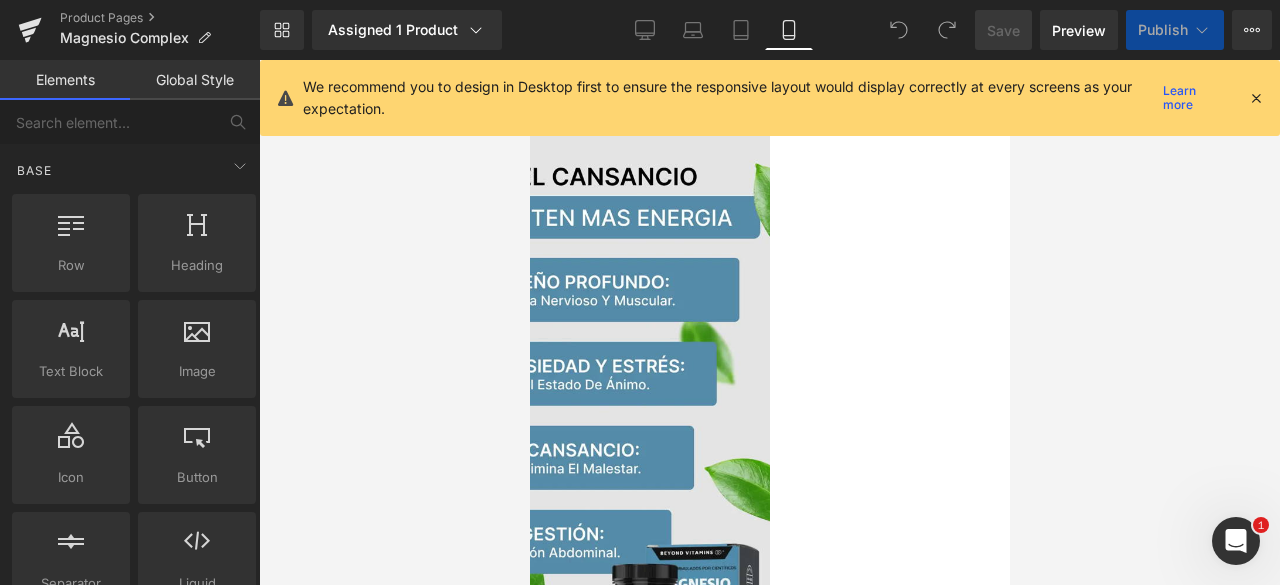 scroll, scrollTop: 0, scrollLeft: 0, axis: both 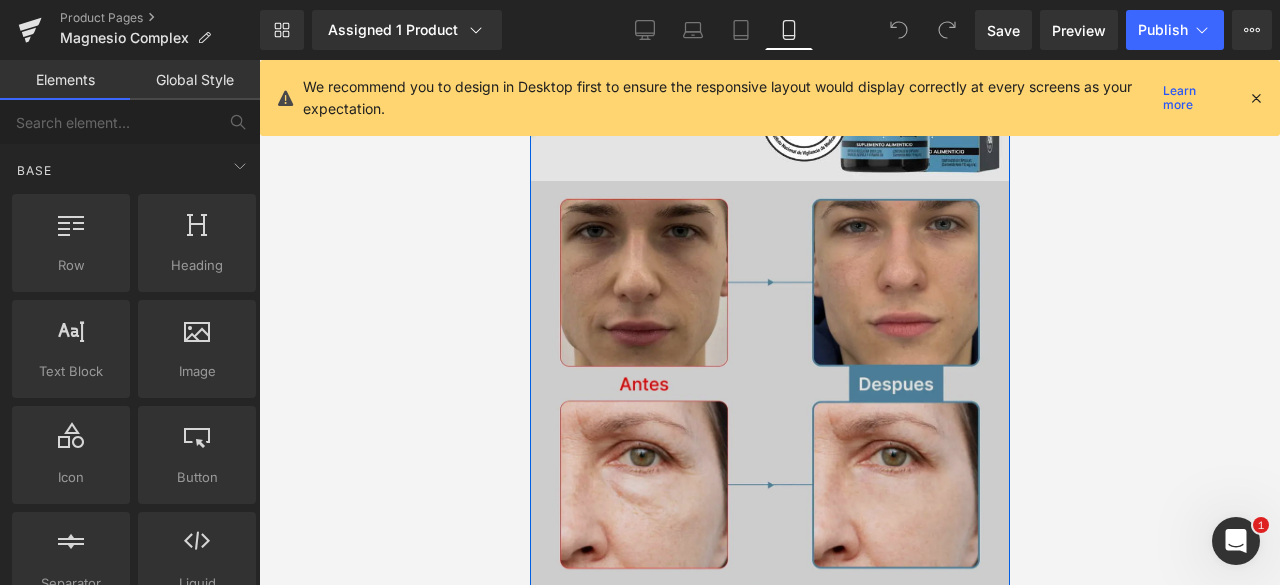 click at bounding box center (769, 407) 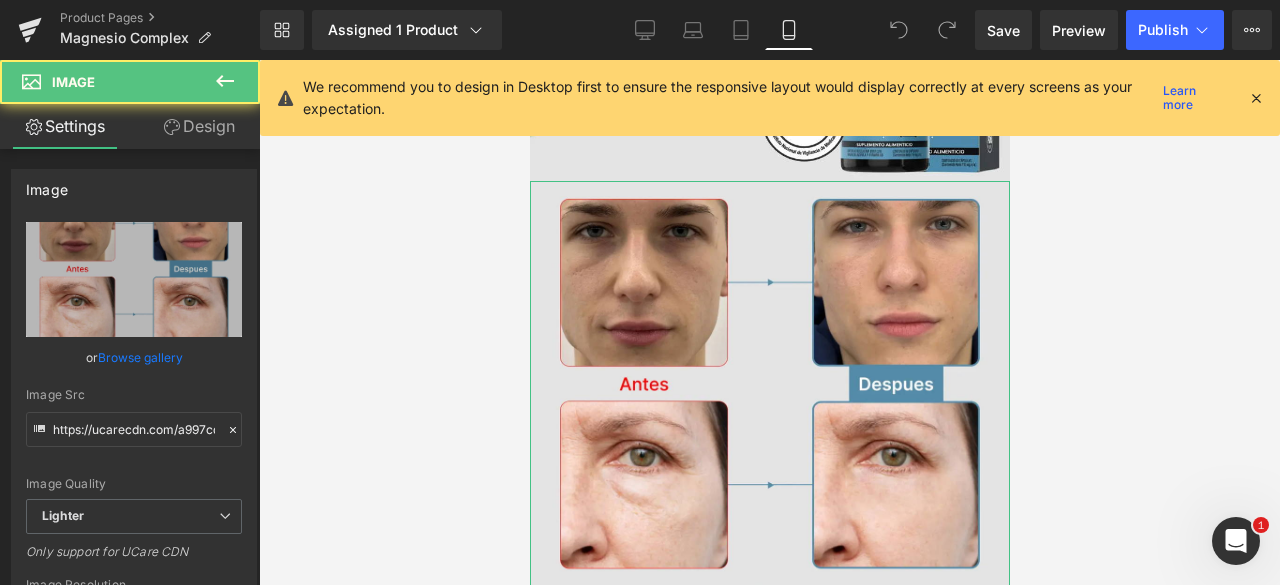 click on "Design" at bounding box center [199, 126] 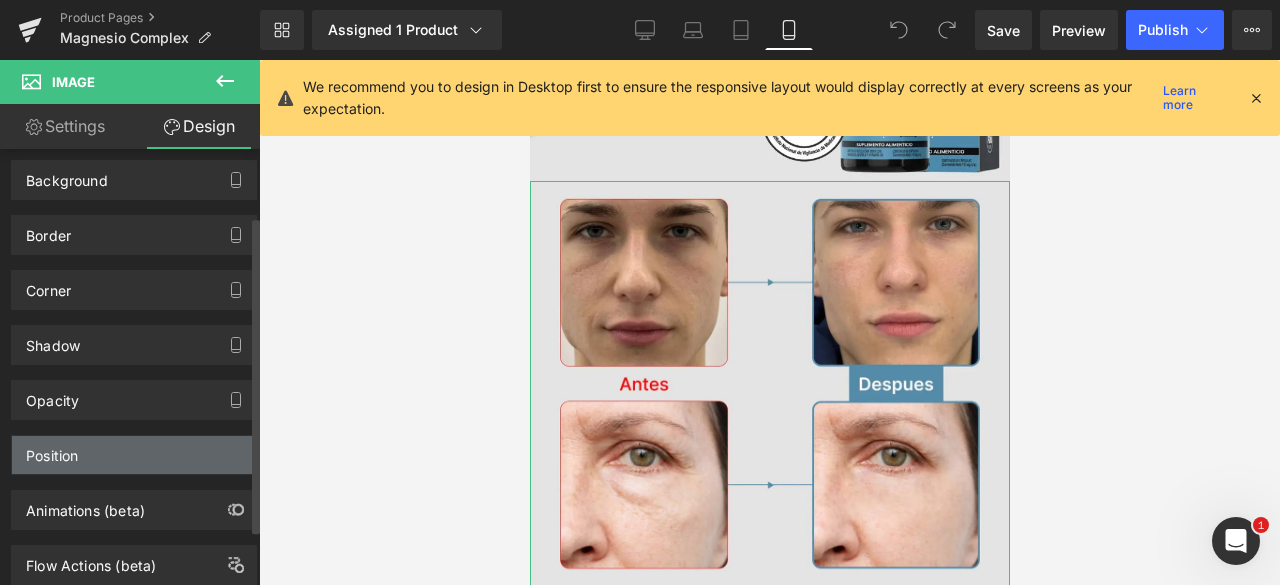 scroll, scrollTop: 168, scrollLeft: 0, axis: vertical 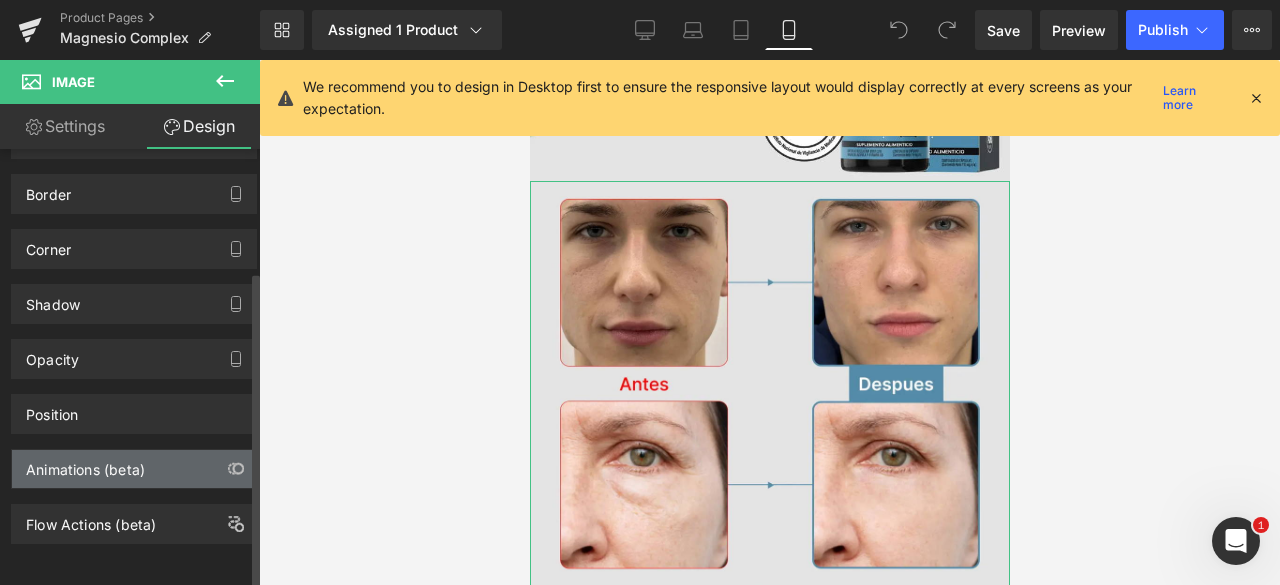 click on "Animations (beta)" at bounding box center [85, 464] 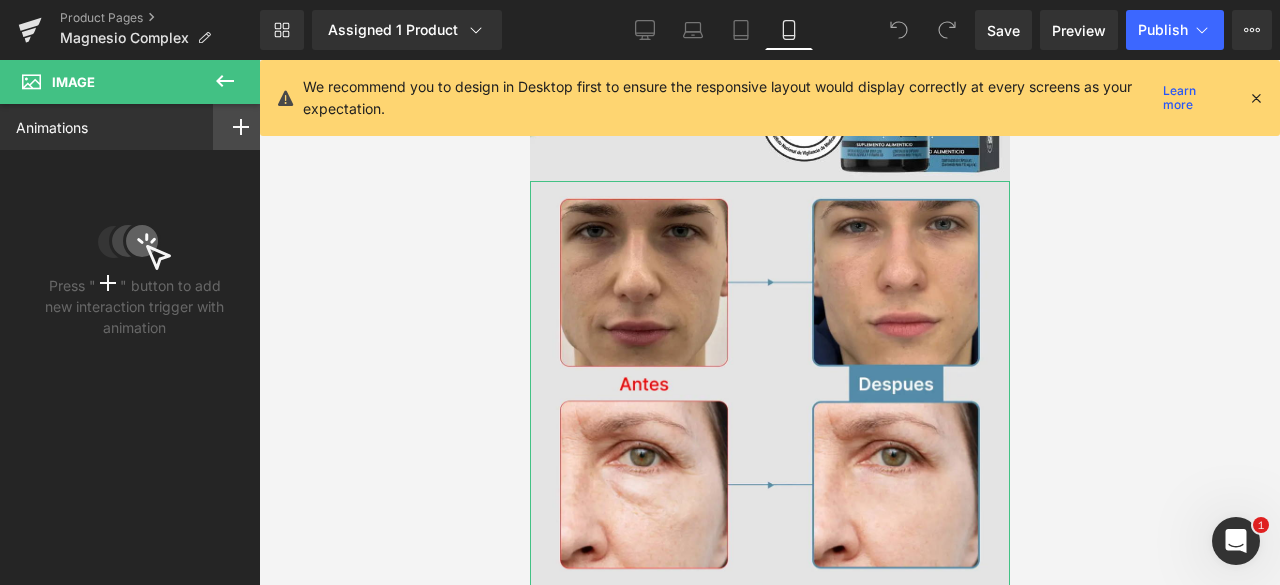 click at bounding box center [241, 127] 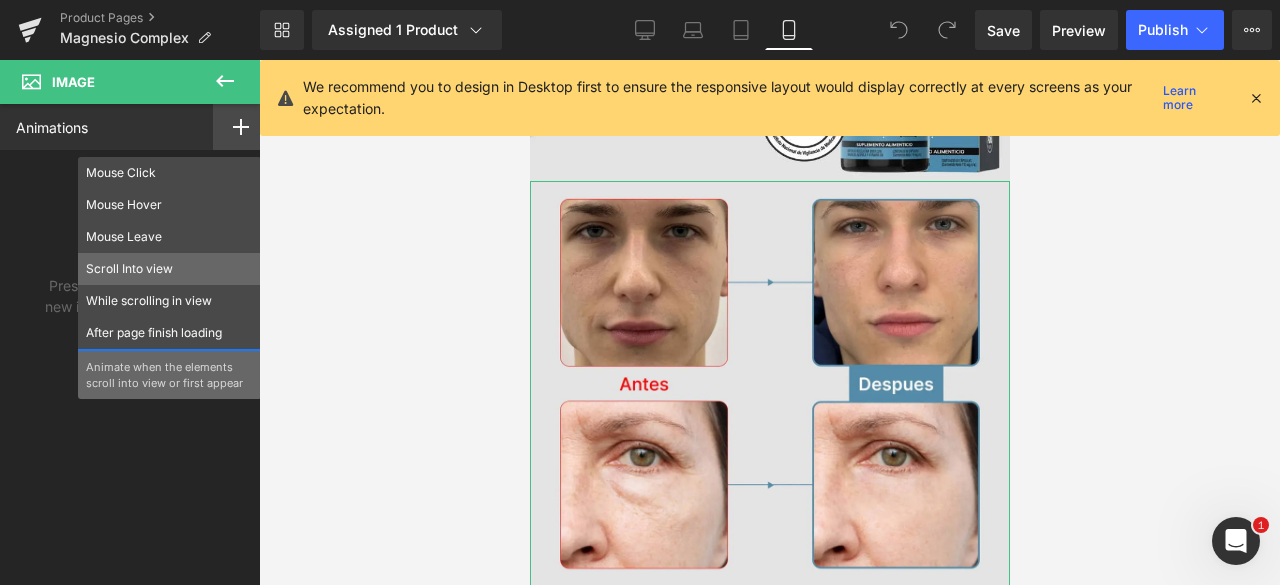 click on "Scroll Into view" at bounding box center (169, 269) 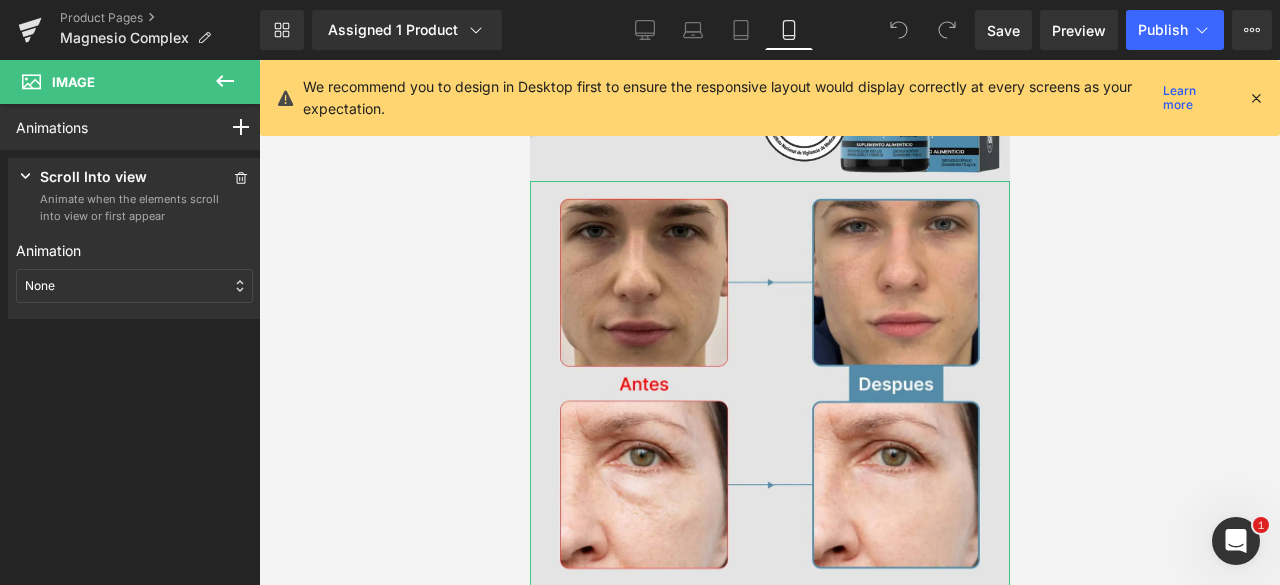 drag, startPoint x: 92, startPoint y: 275, endPoint x: 96, endPoint y: 302, distance: 27.294687 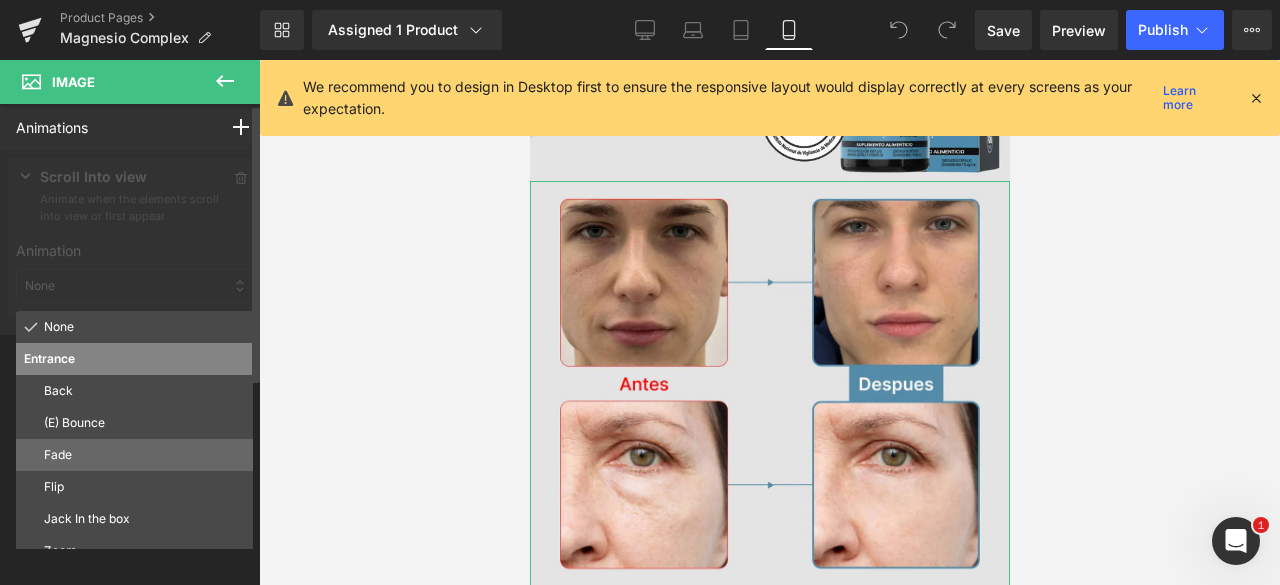 click on "Fade" at bounding box center (144, 455) 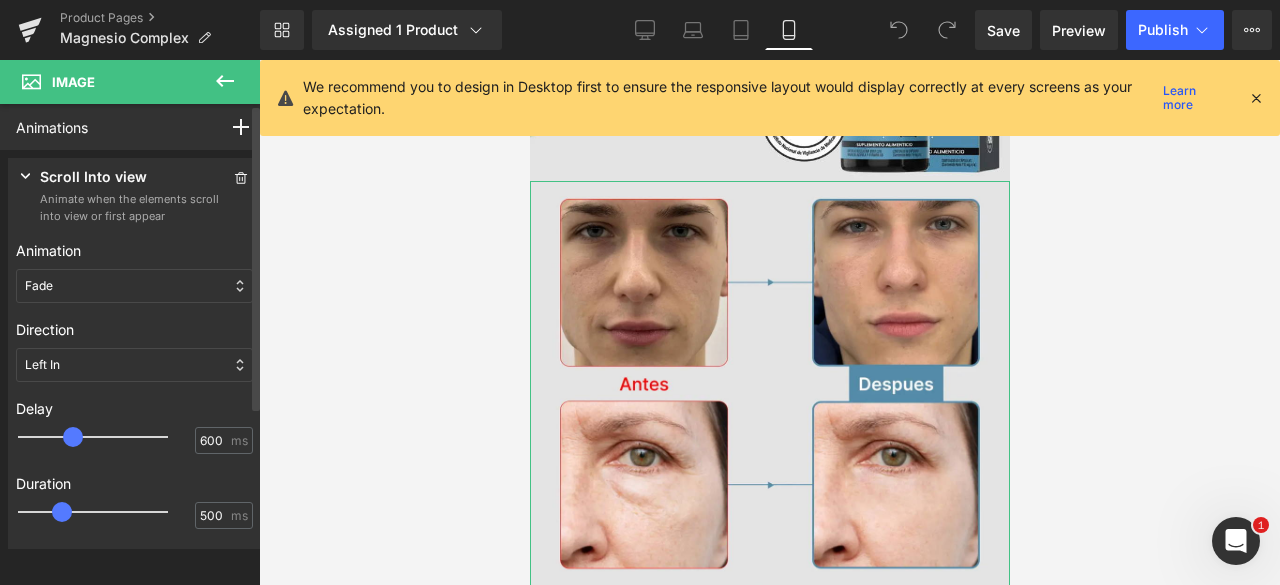 click at bounding box center [107, 437] 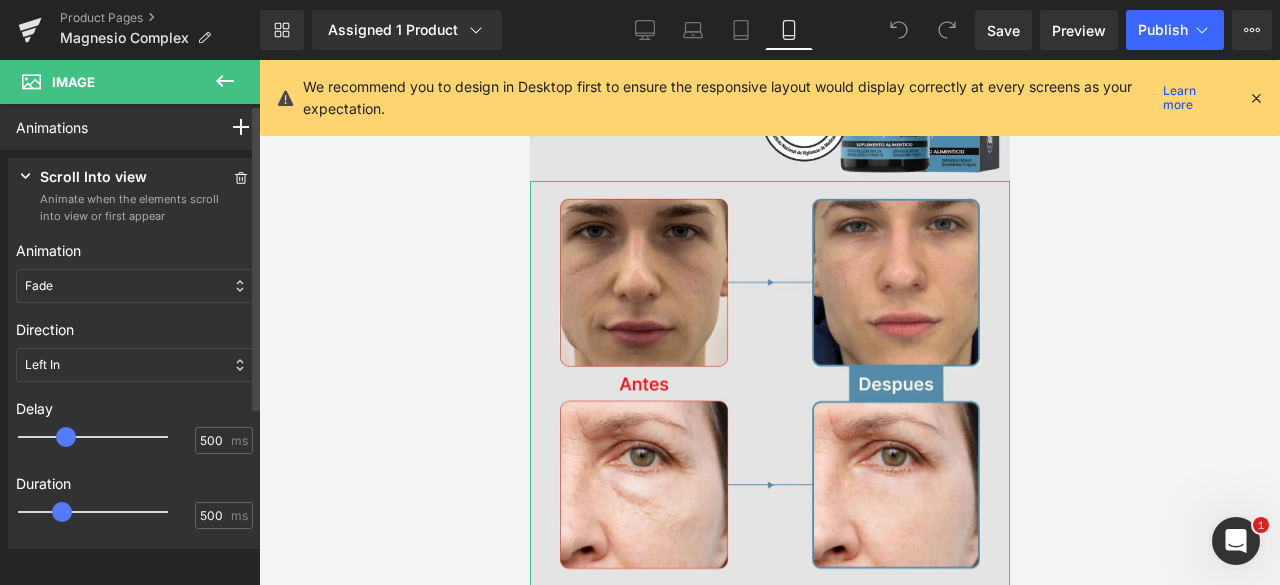 click at bounding box center (66, 437) 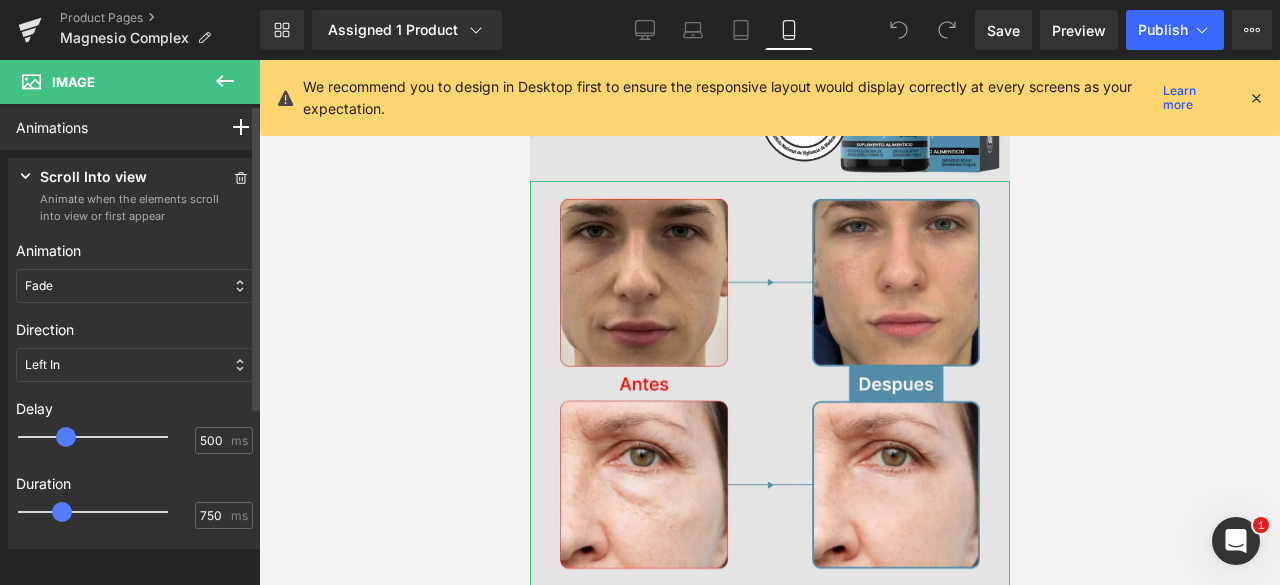 click at bounding box center (107, 512) 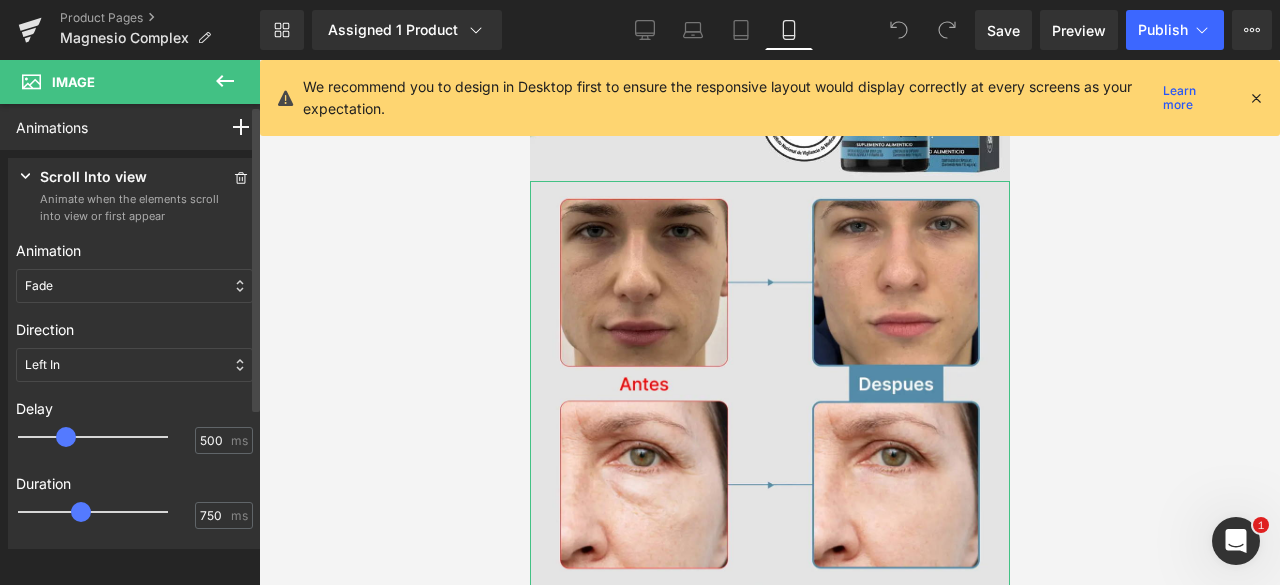 scroll, scrollTop: 197, scrollLeft: 0, axis: vertical 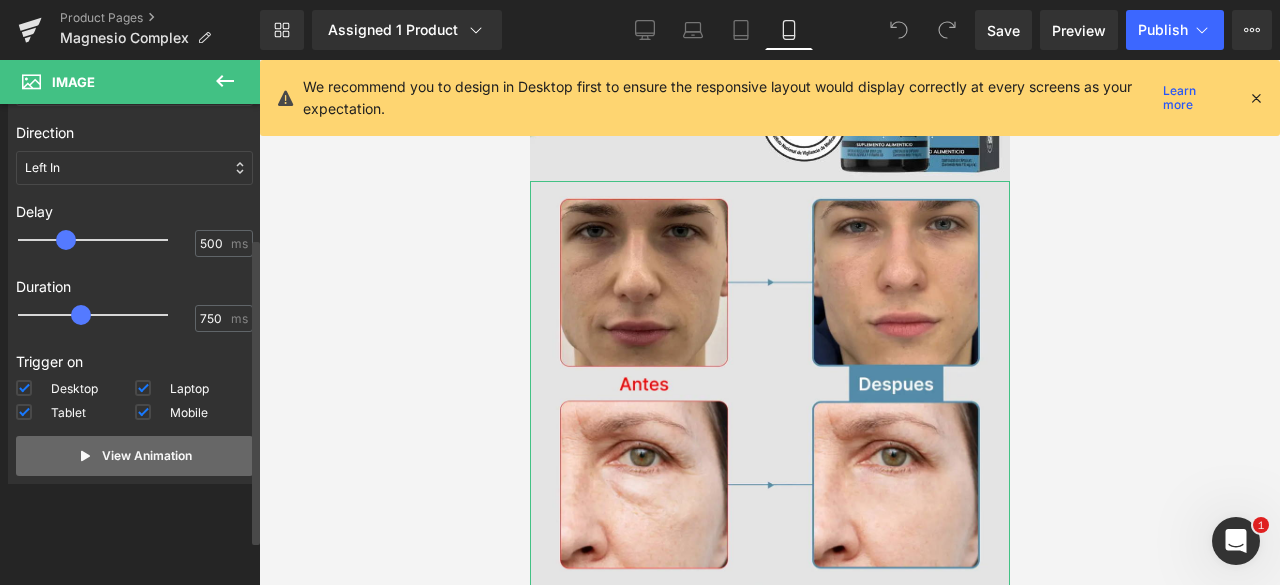 click on "View Animation" at bounding box center (134, 456) 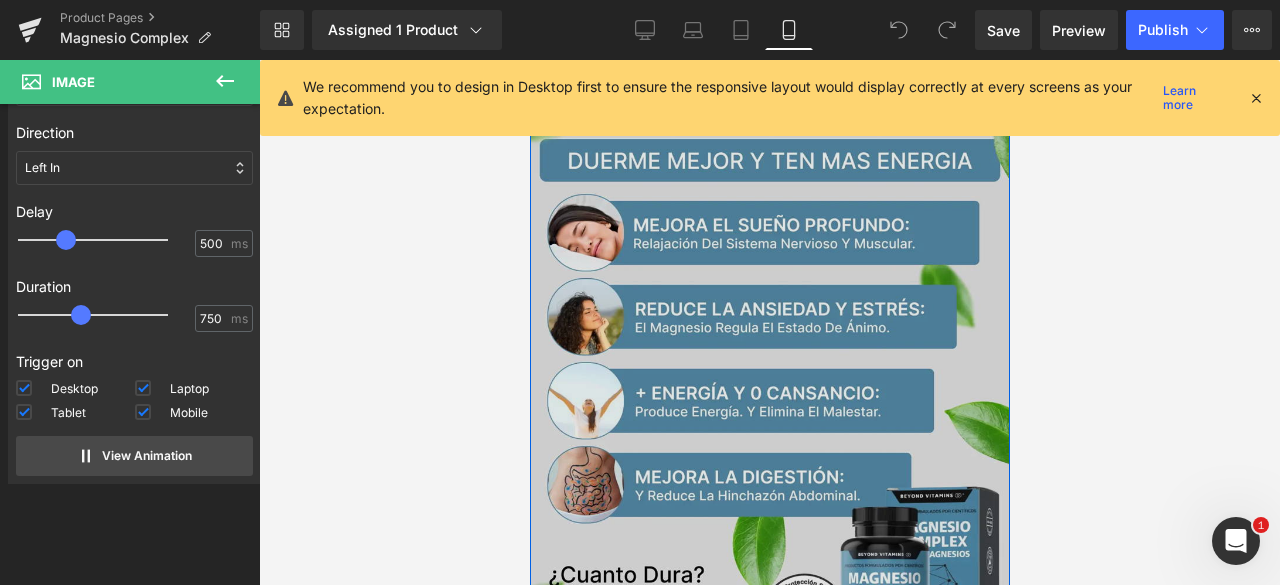 scroll, scrollTop: 0, scrollLeft: 0, axis: both 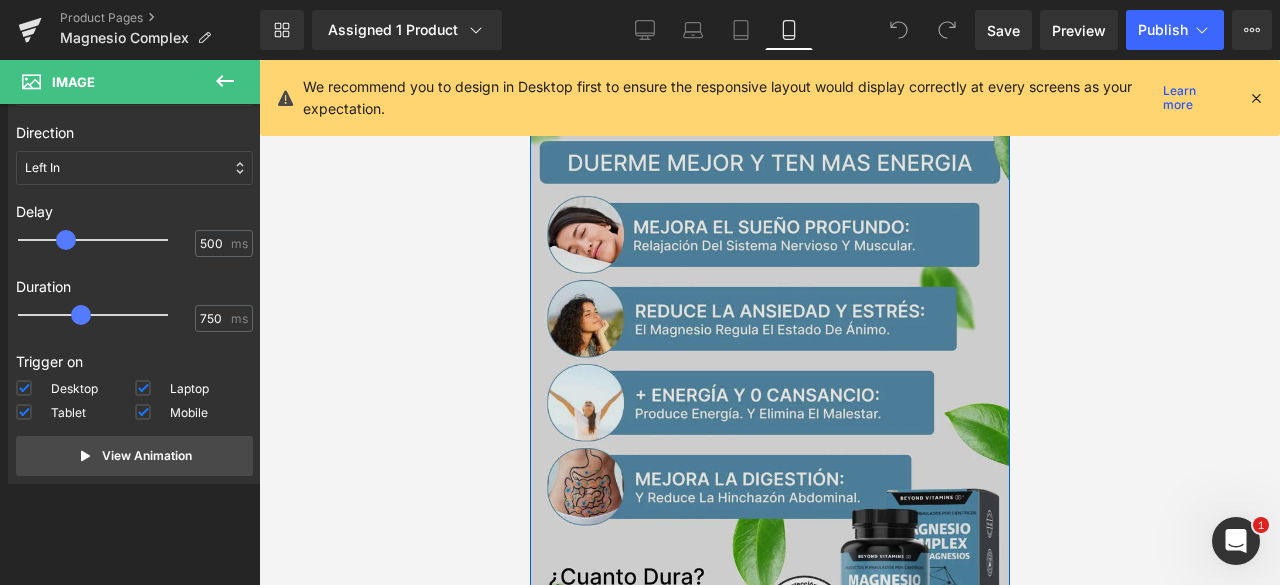 click at bounding box center (769, 381) 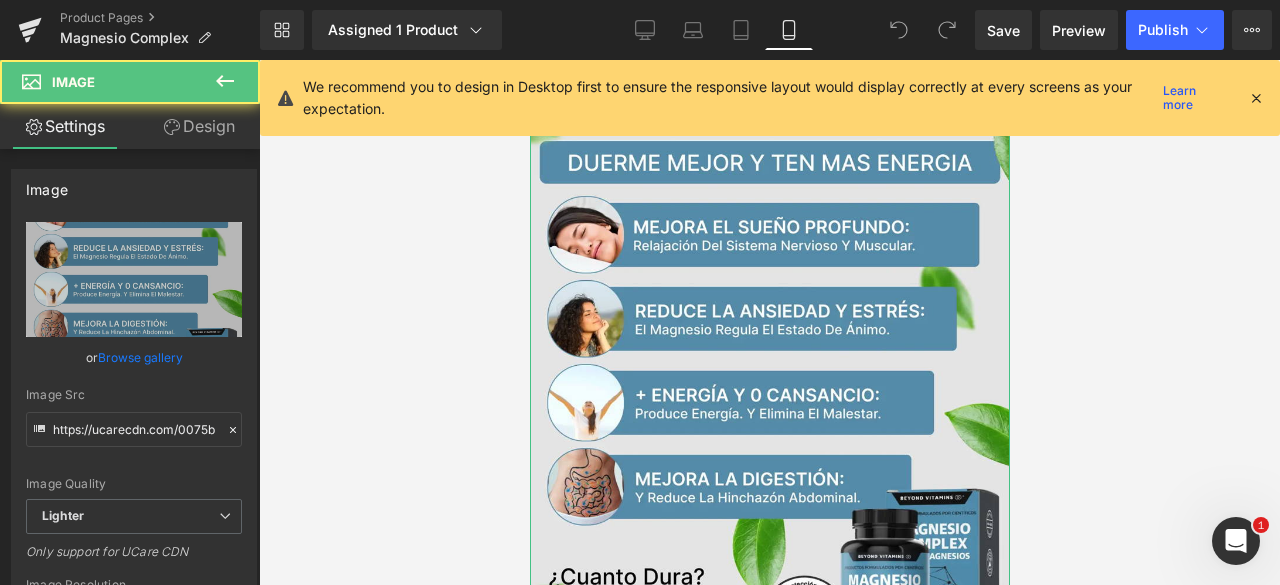 click on "Design" at bounding box center [199, 126] 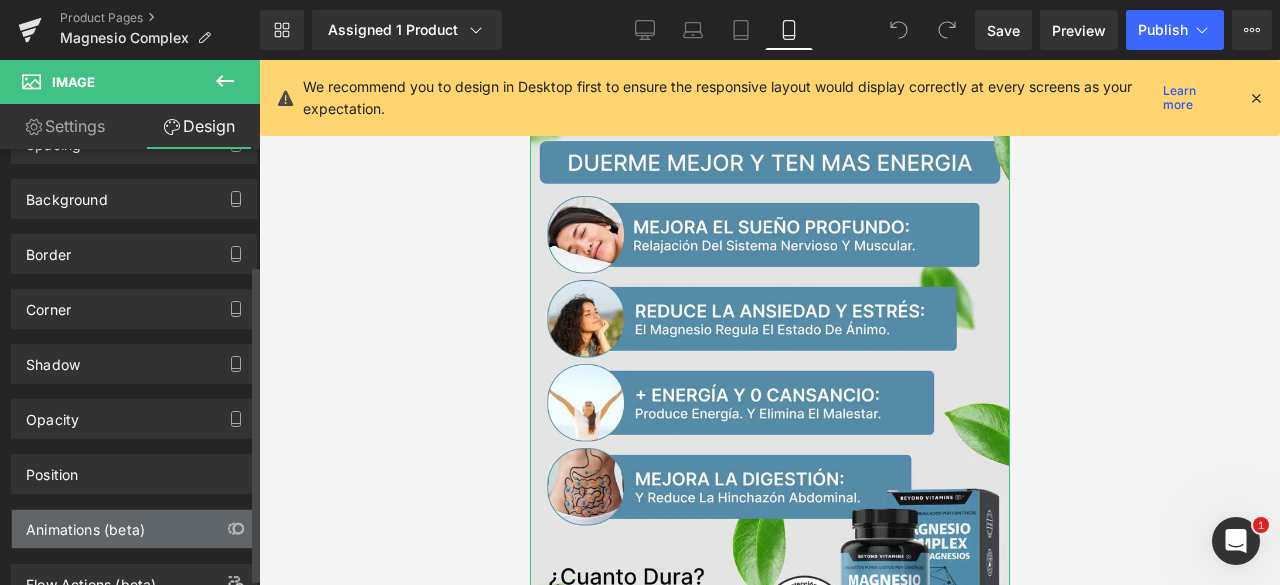 scroll, scrollTop: 168, scrollLeft: 0, axis: vertical 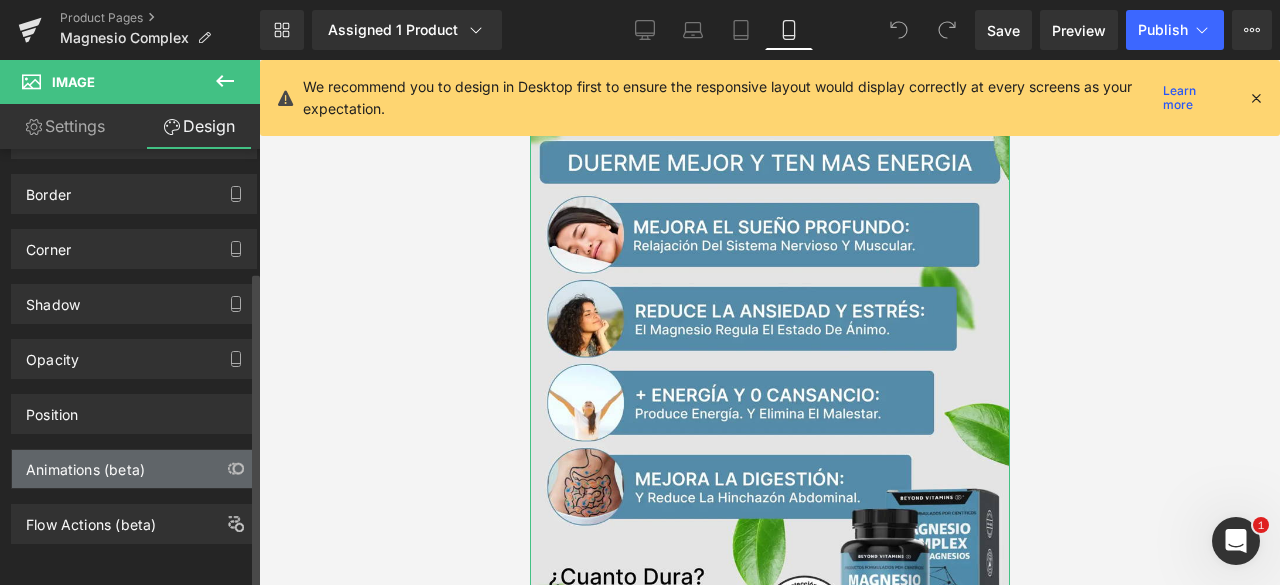 click on "Animations (beta)" at bounding box center [85, 464] 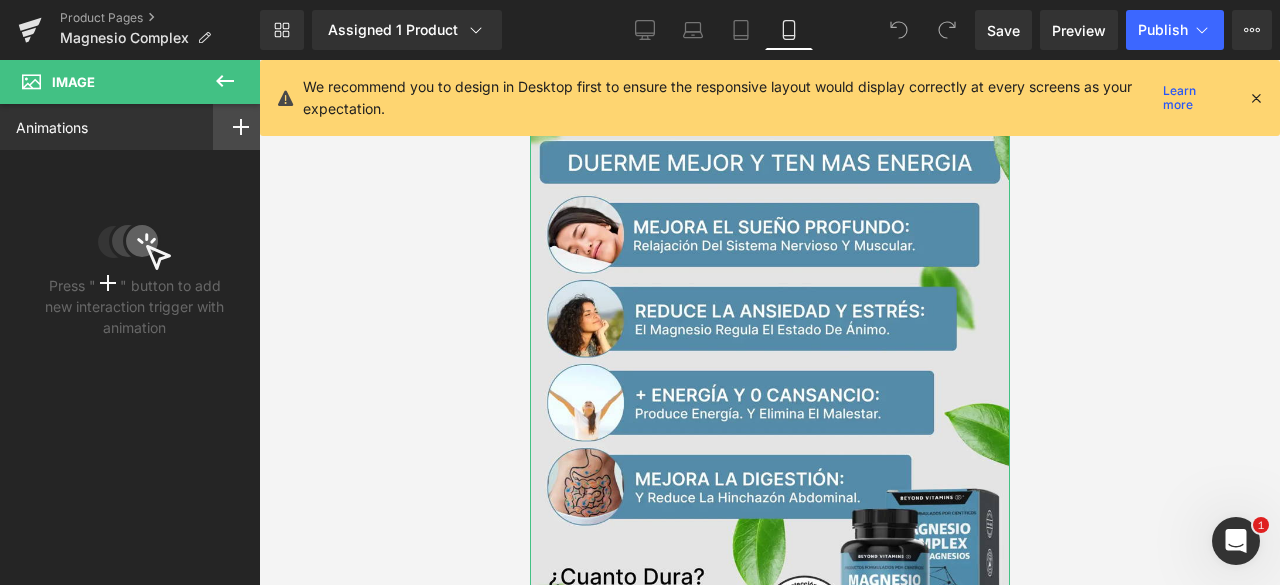 click at bounding box center [241, 127] 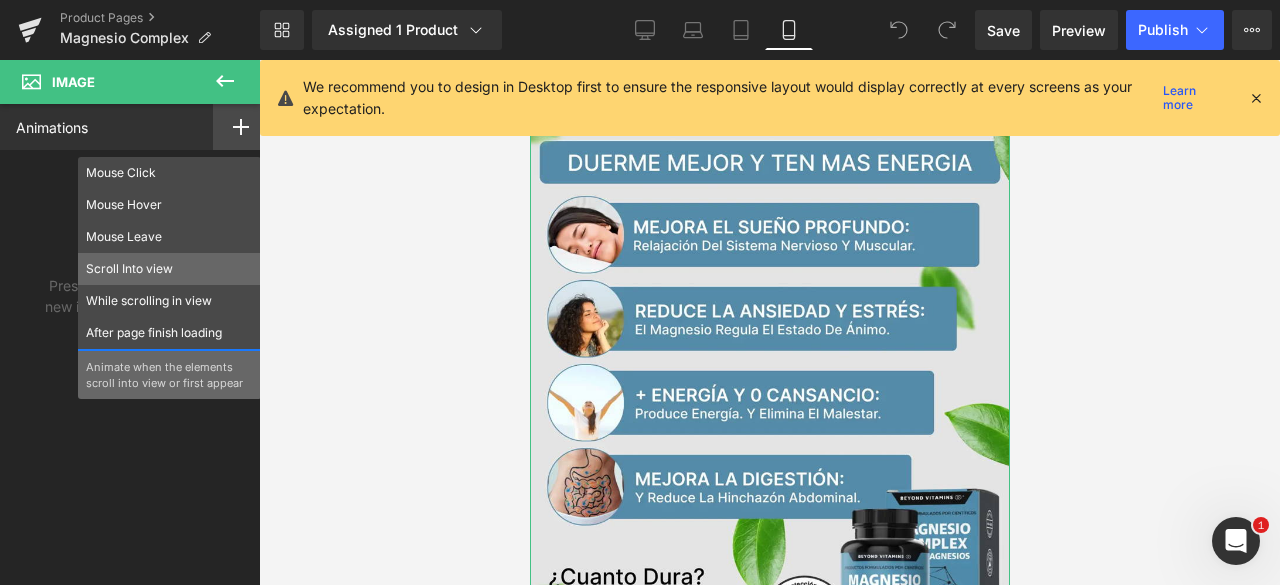 click on "Scroll Into view" at bounding box center [169, 269] 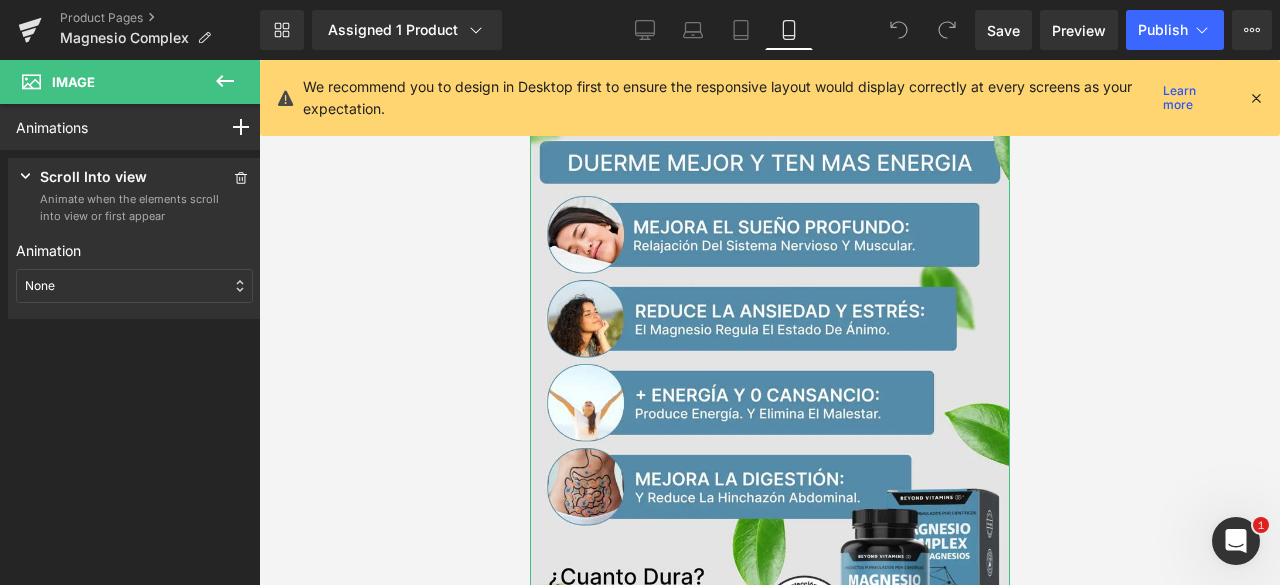 click on "None" at bounding box center (134, 286) 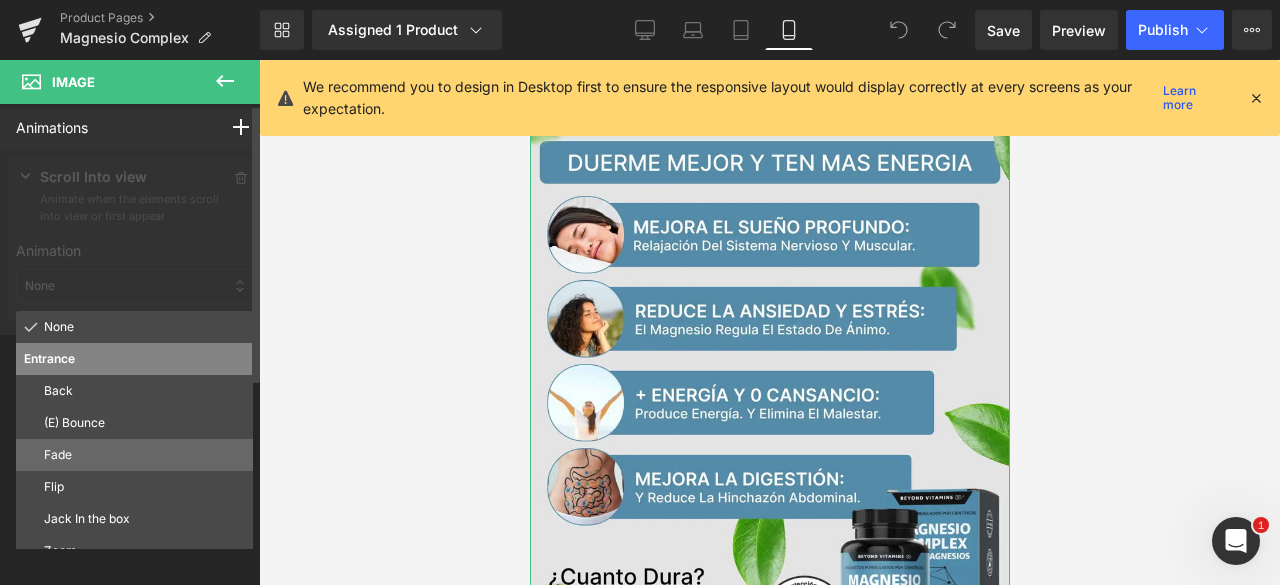 click on "Fade" at bounding box center (144, 455) 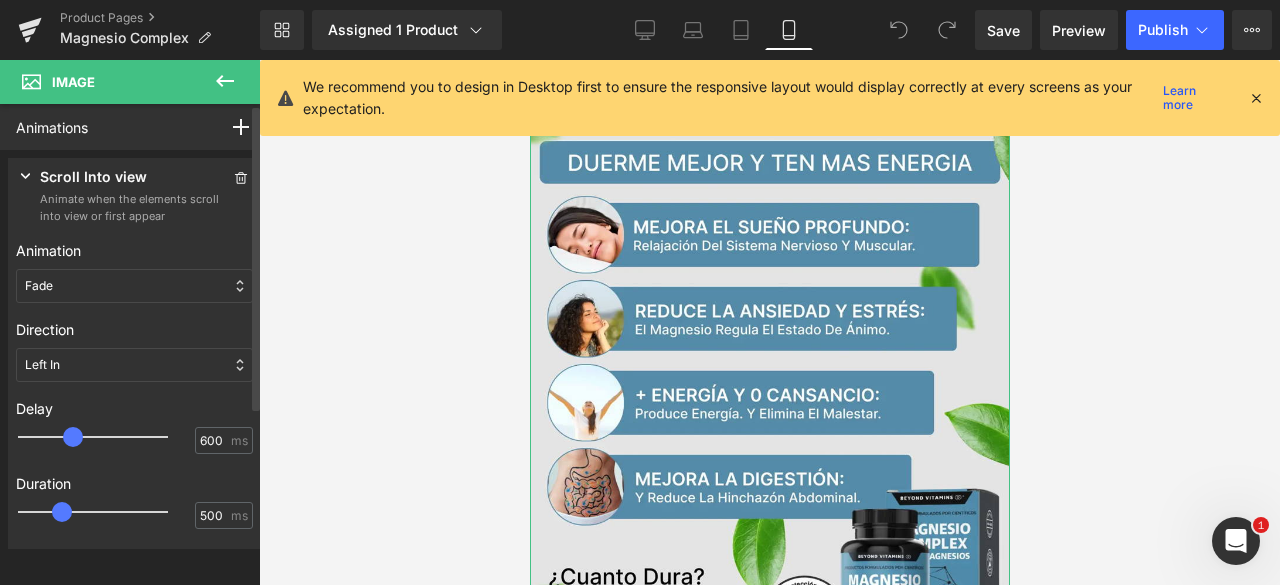 click at bounding box center [107, 437] 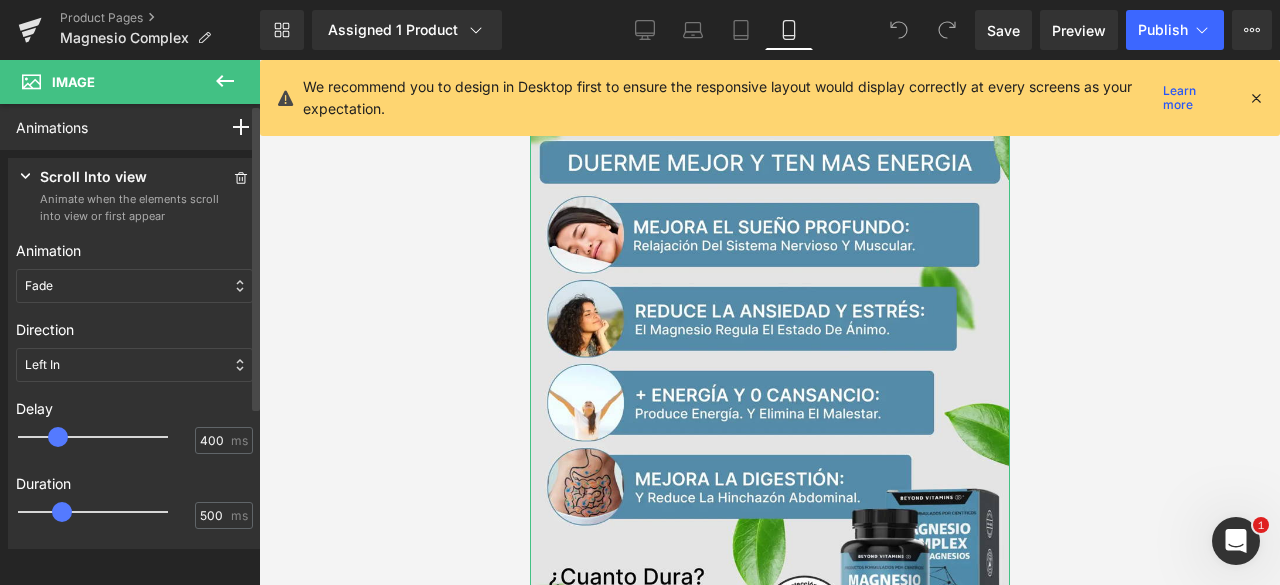 click at bounding box center [107, 437] 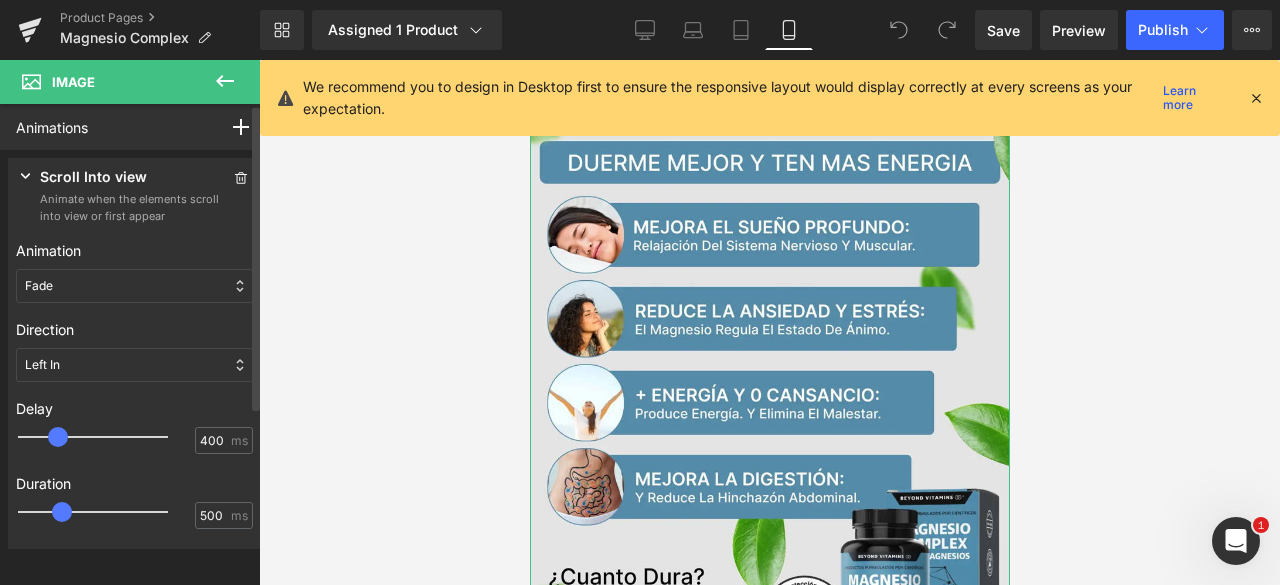 type on "500" 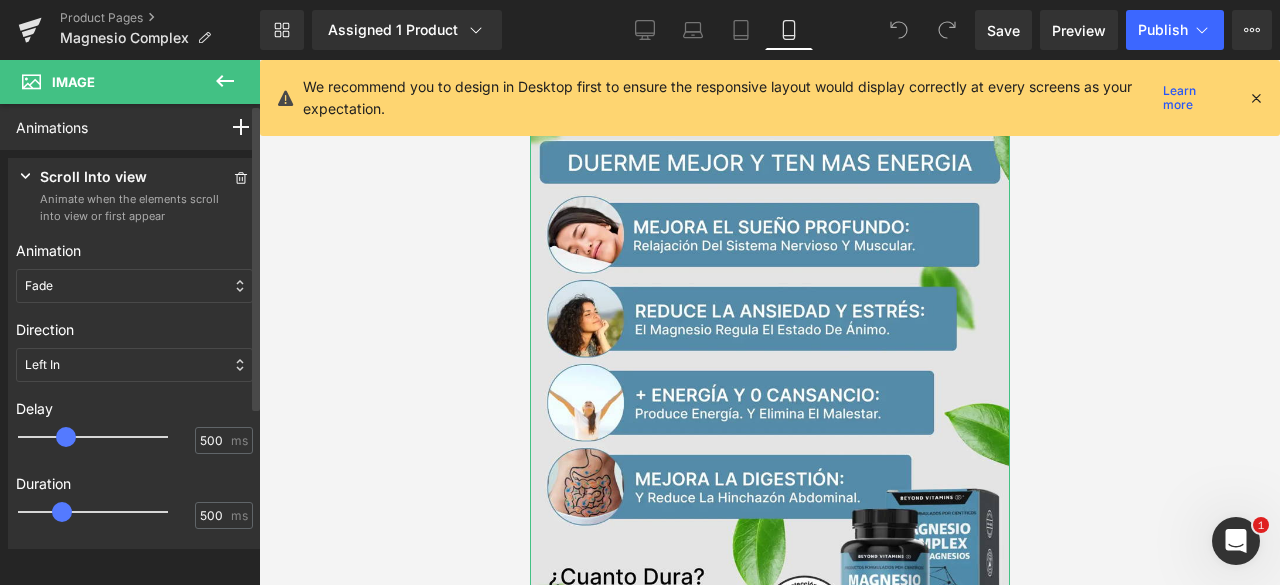 drag, startPoint x: 64, startPoint y: 435, endPoint x: 91, endPoint y: 515, distance: 84.4334 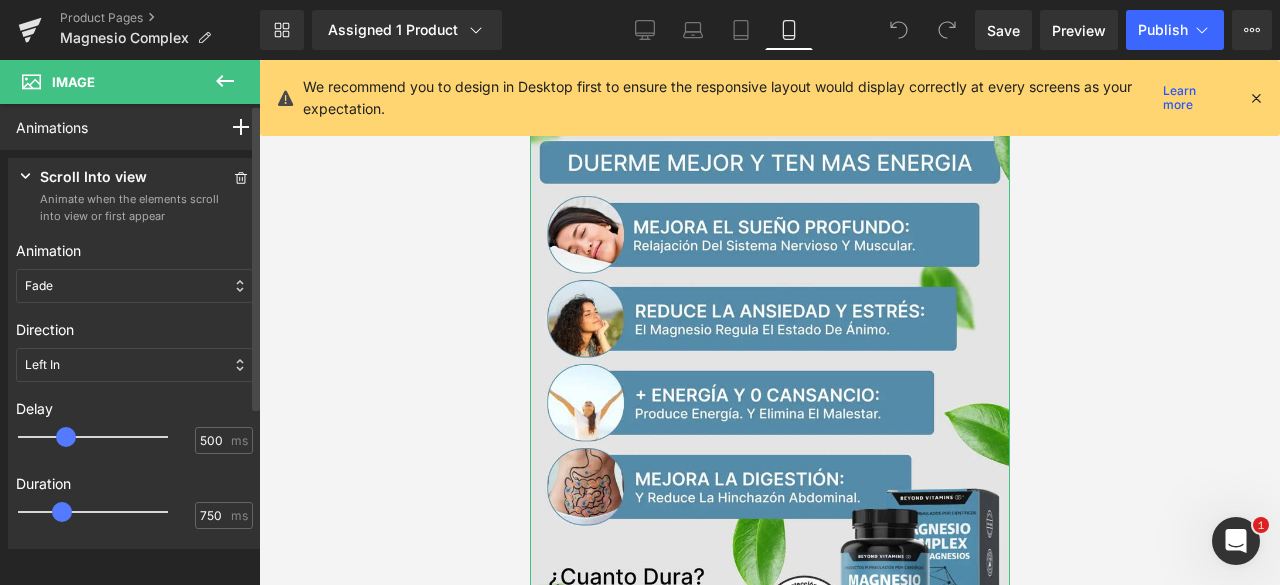 click at bounding box center (107, 512) 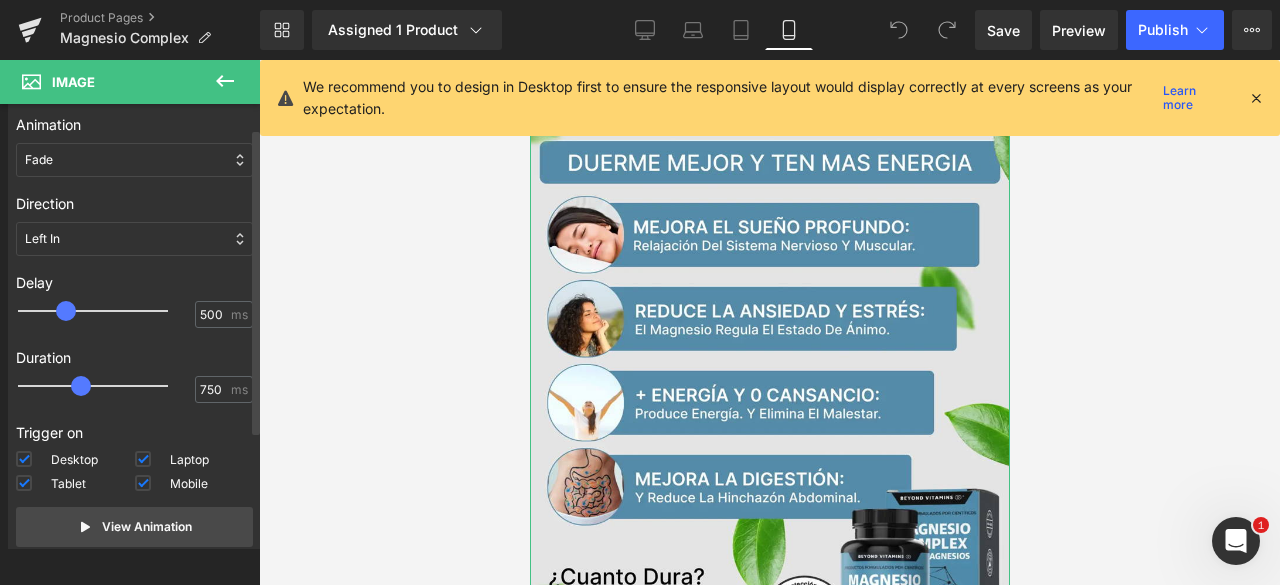 scroll, scrollTop: 197, scrollLeft: 0, axis: vertical 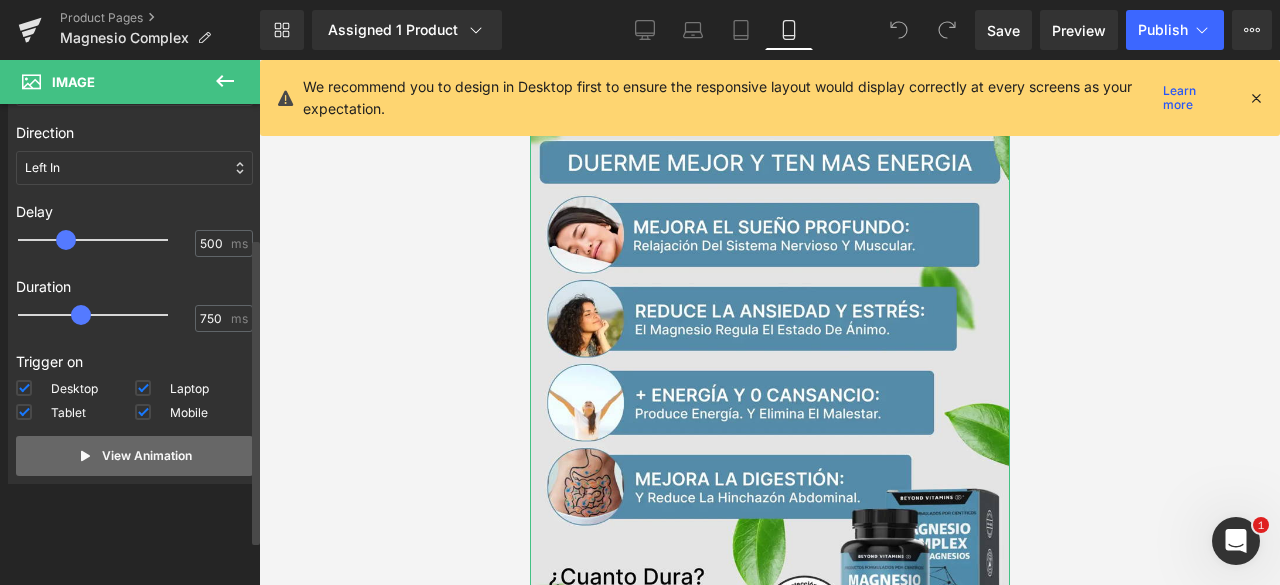 click on "View Animation" at bounding box center (147, 456) 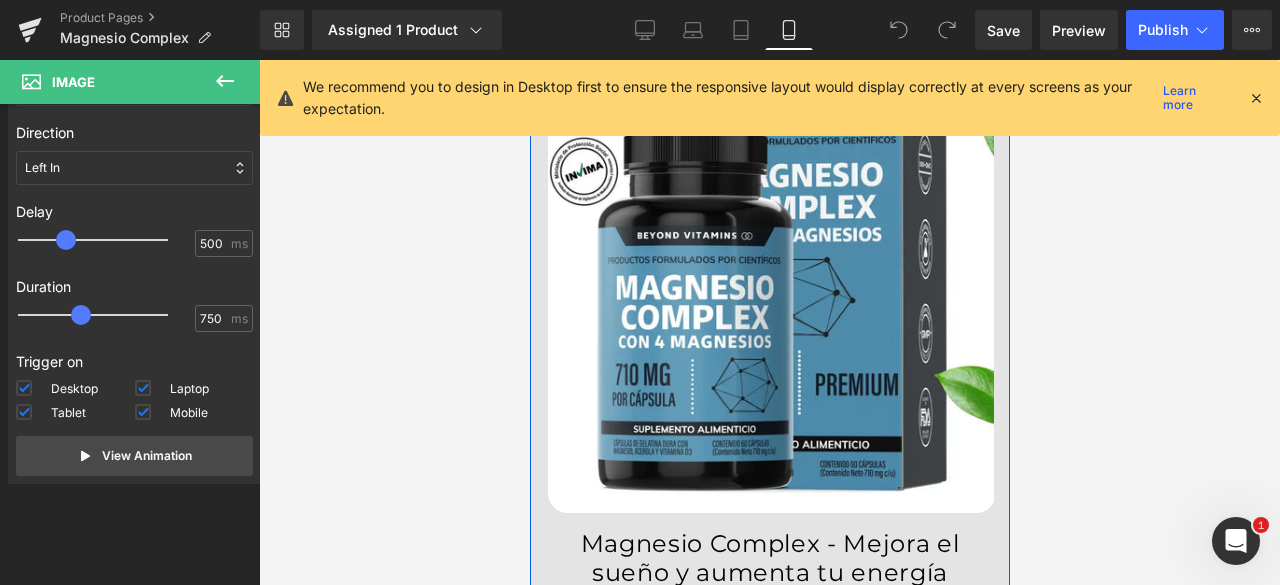 scroll, scrollTop: 900, scrollLeft: 0, axis: vertical 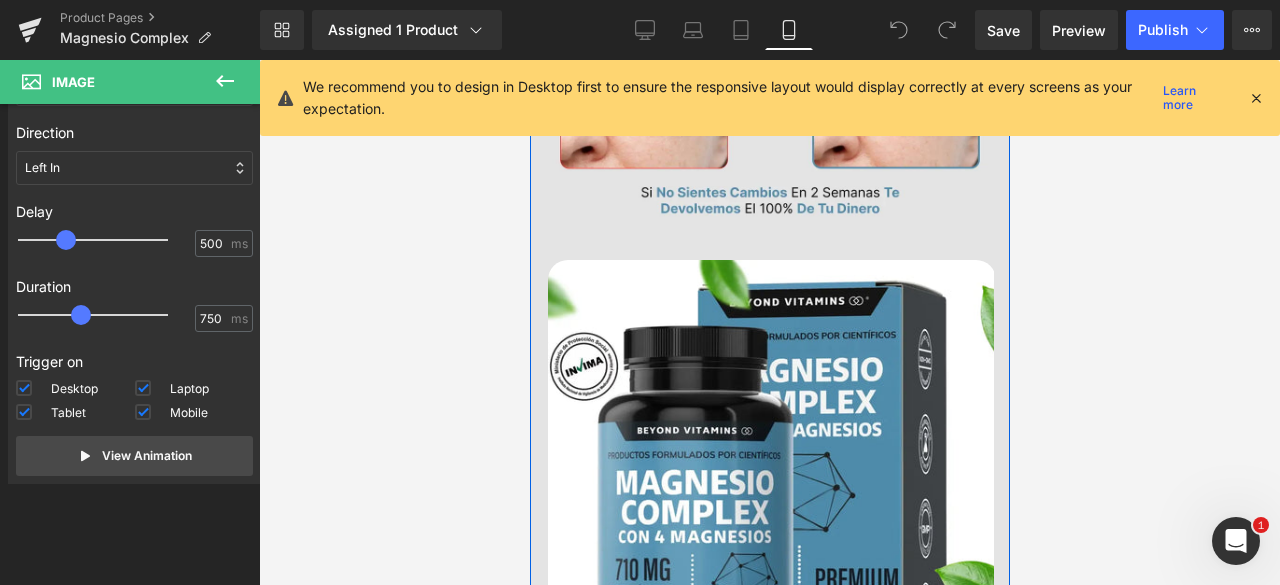 click at bounding box center (771, 484) 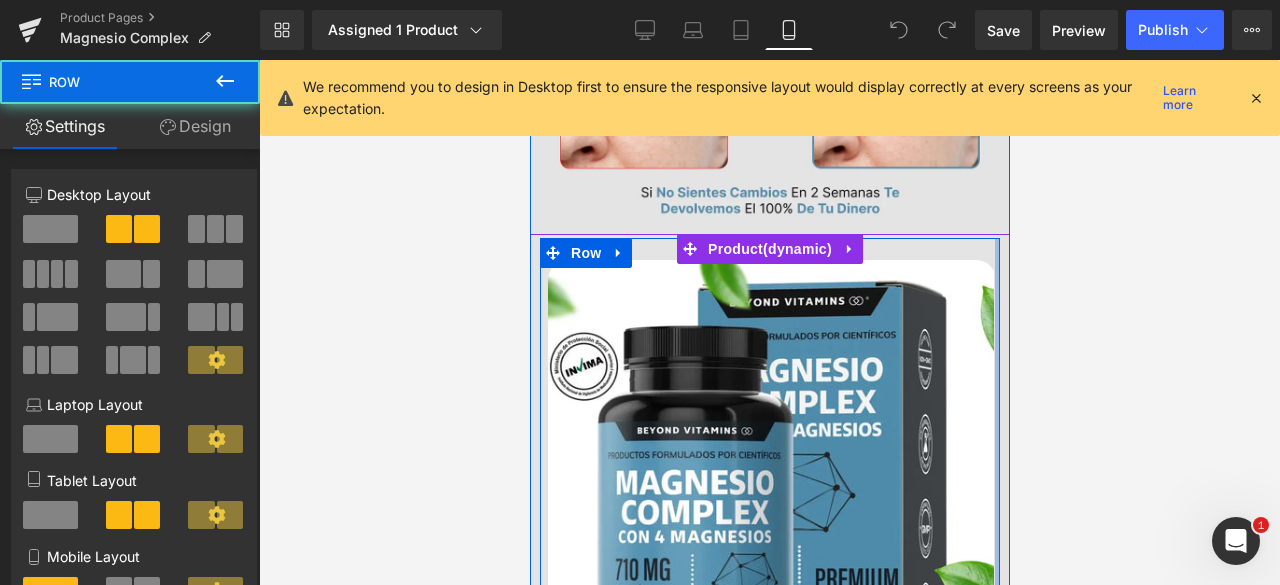 click at bounding box center [996, 703] 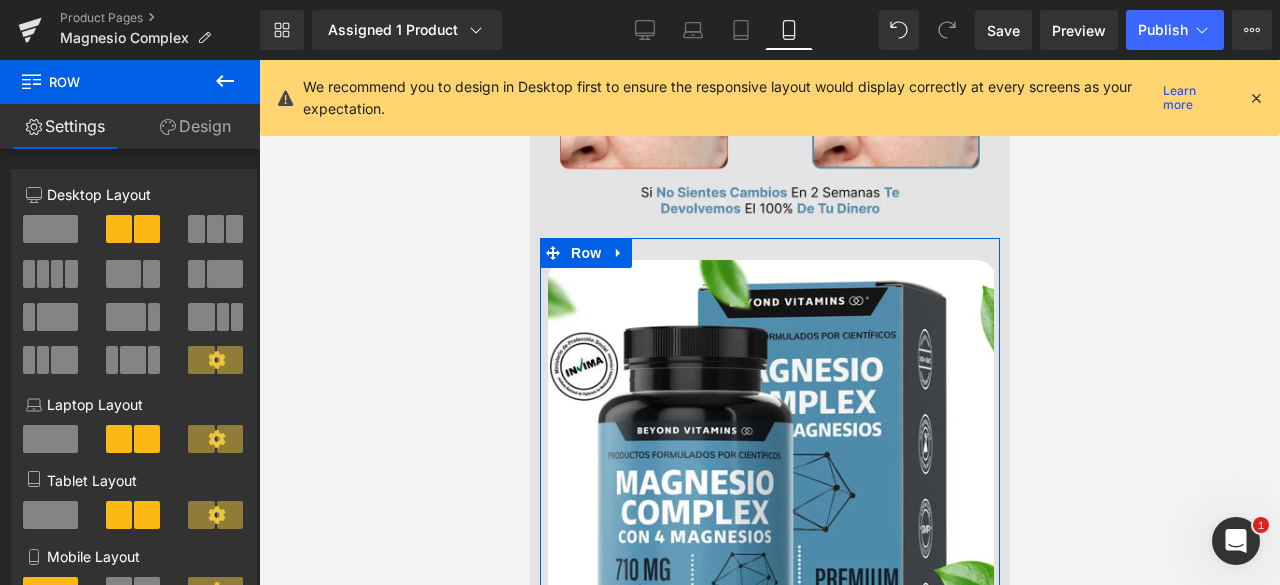 click on "Design" at bounding box center [195, 126] 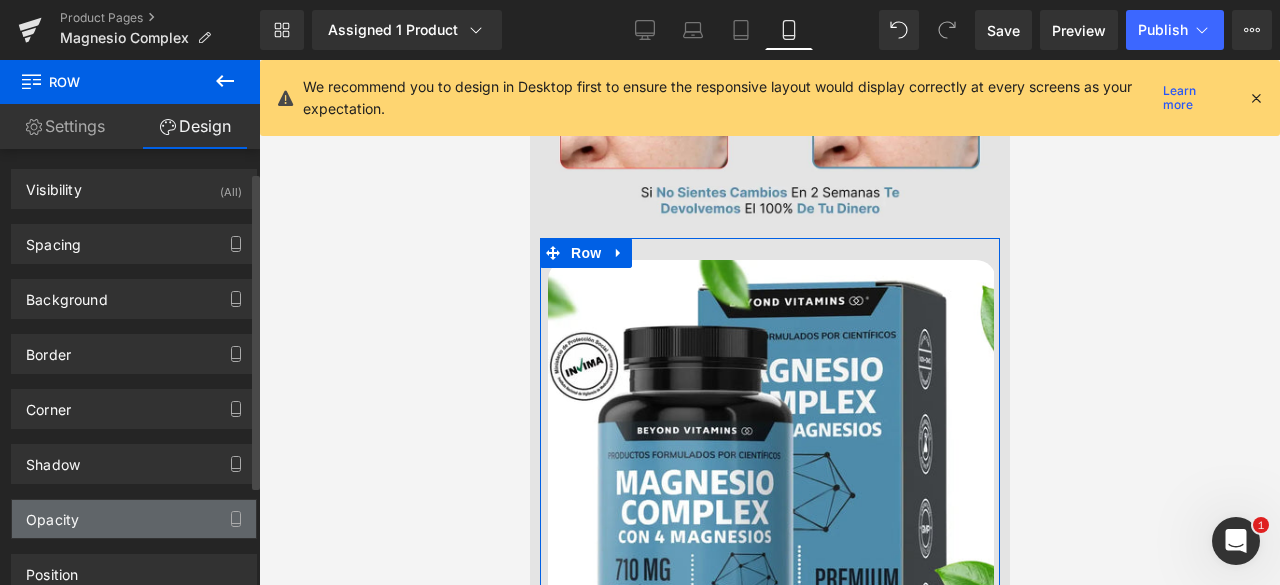 scroll, scrollTop: 168, scrollLeft: 0, axis: vertical 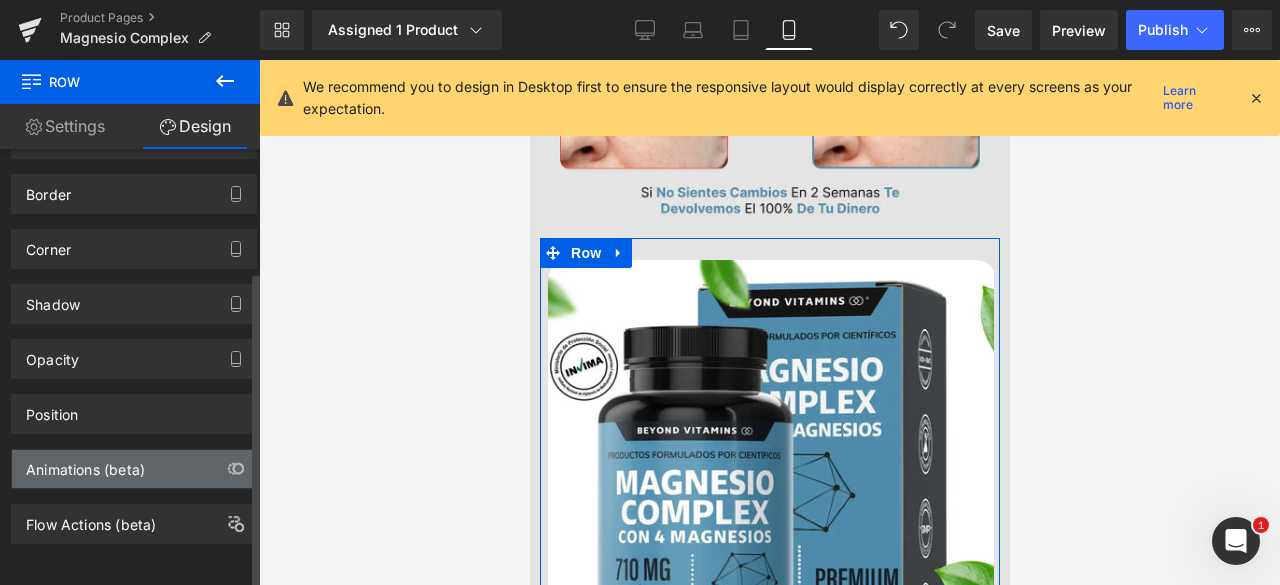 click on "Animations (beta)" at bounding box center (85, 464) 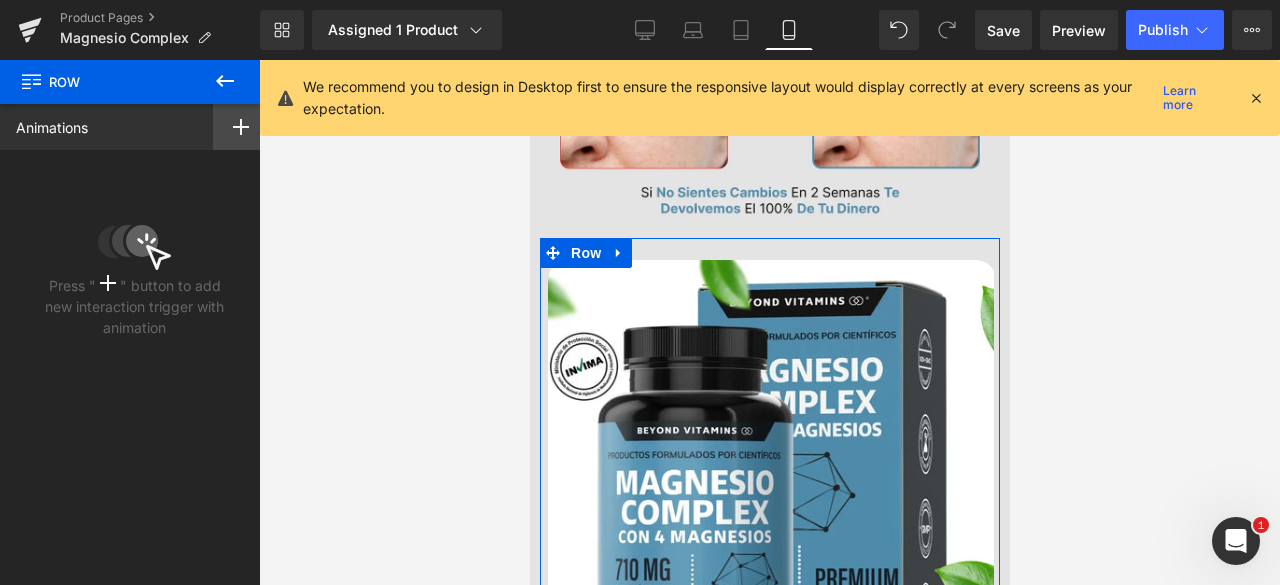 click 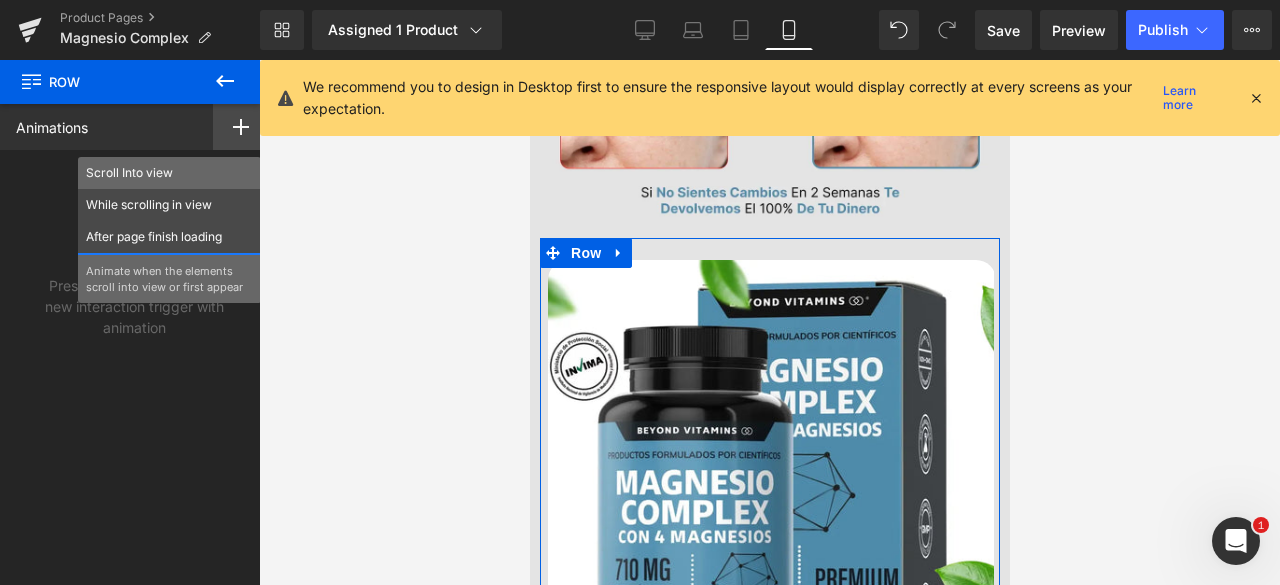 click on "Scroll Into view" at bounding box center [169, 173] 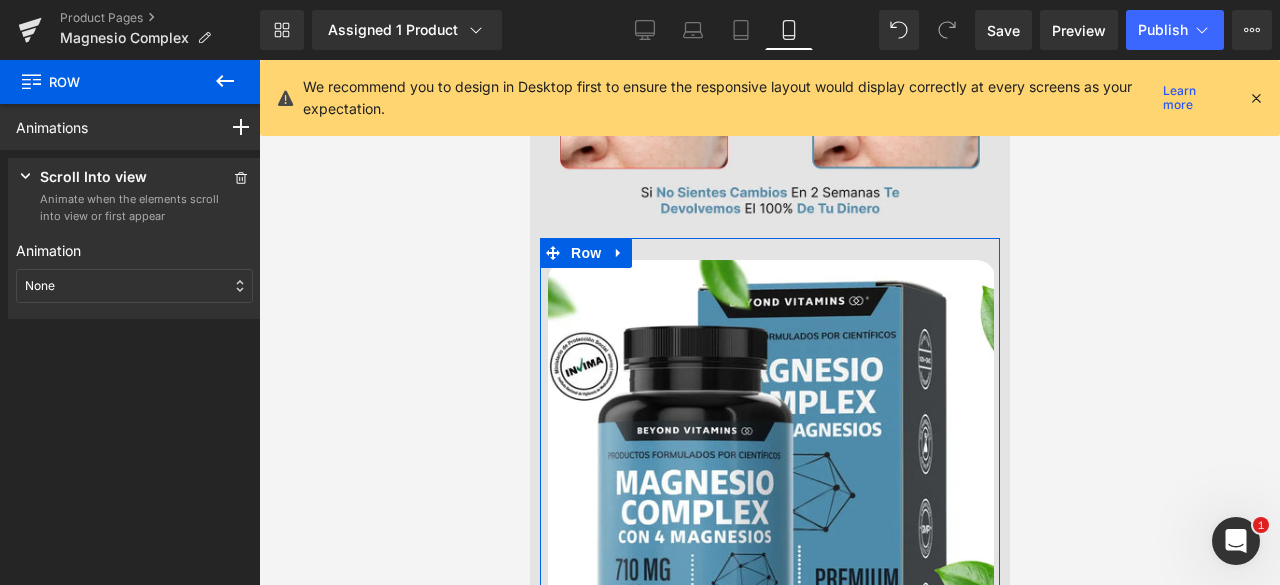 click on "Animation
None Entrance Back (E) Bounce Fade Flip Jack In the box Zoom Slide Stand In Place (S) Bounce Flash Pulse Rubber band Shake X Shake Y Swing Jello Heartbeat
None
None Entrance Back (E) Bounce Fade Flip Jack In the box Zoom Slide Stand In Place (S) Bounce Flash Pulse Rubber band Shake X Shake Y Swing Jello Heartbeat" at bounding box center (134, 271) 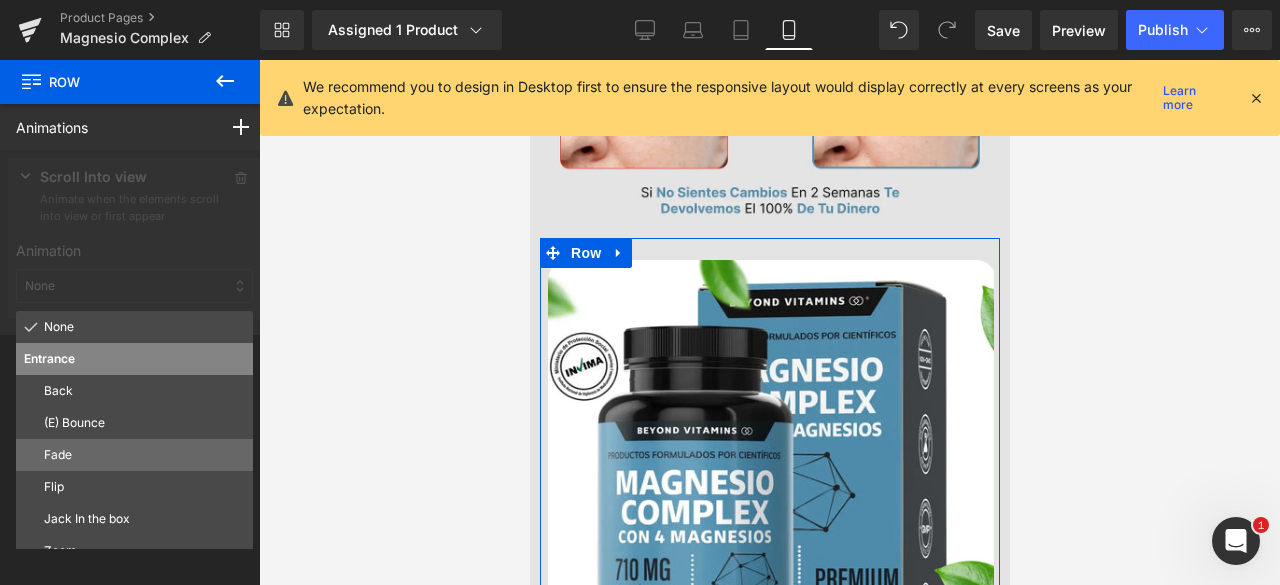 click on "Fade" at bounding box center (144, 455) 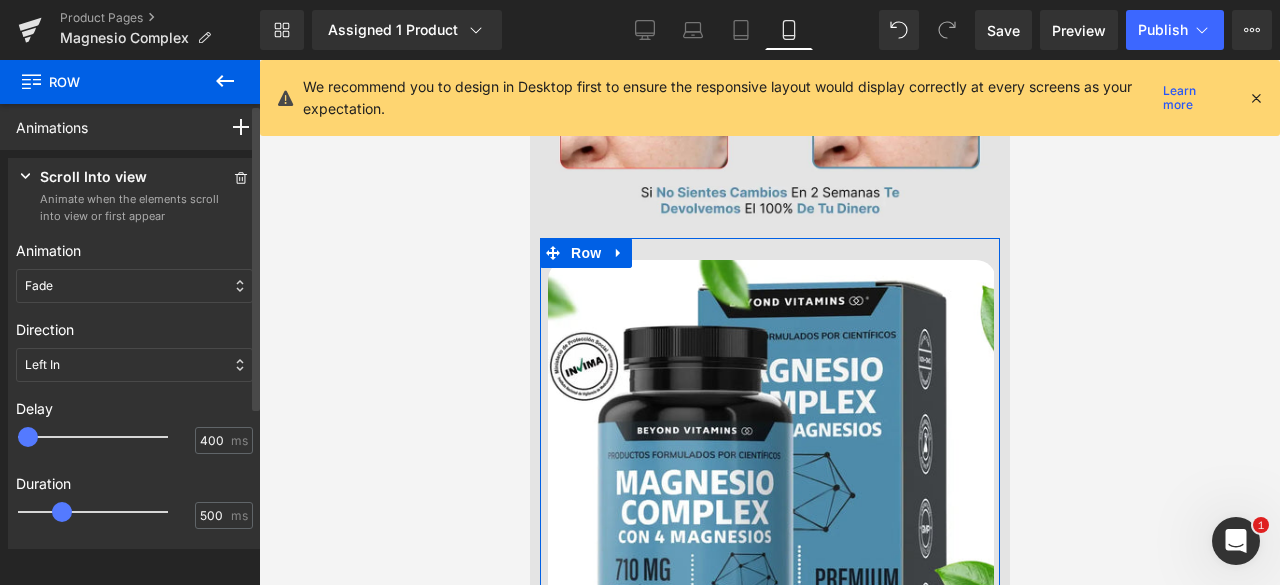 click at bounding box center [107, 437] 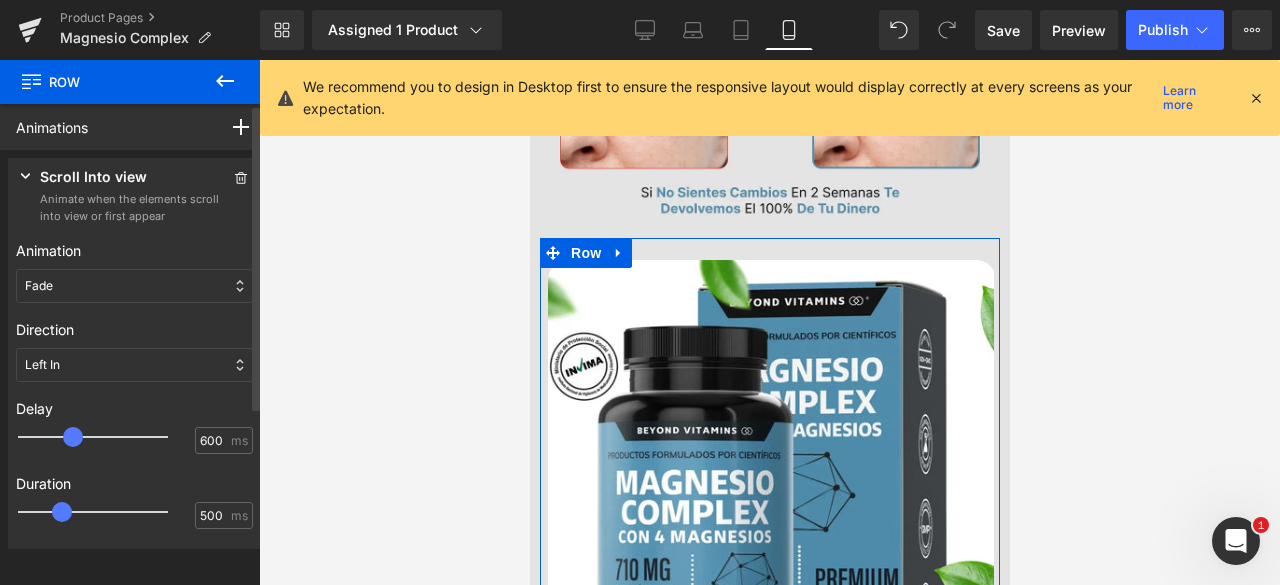 click at bounding box center [107, 437] 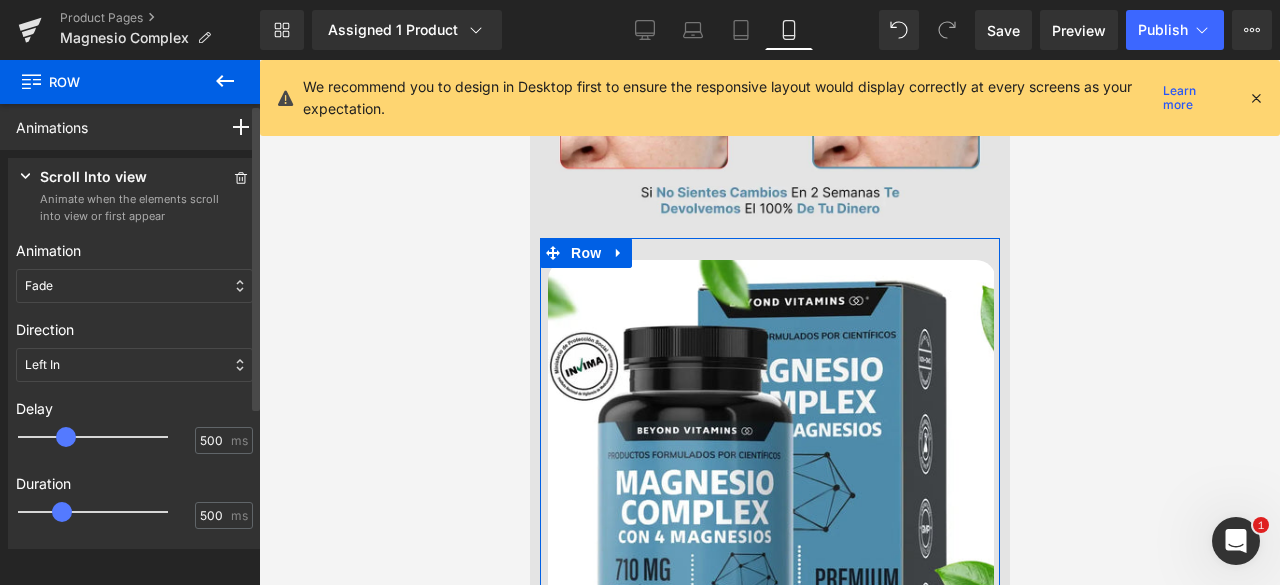 click at bounding box center [66, 437] 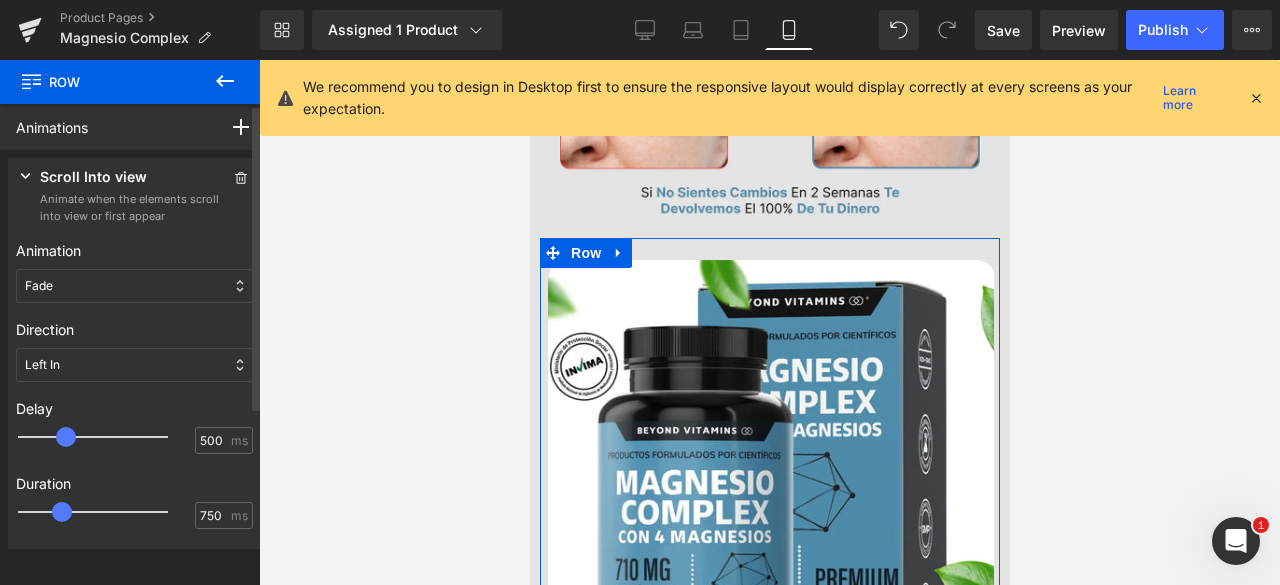 click at bounding box center (107, 512) 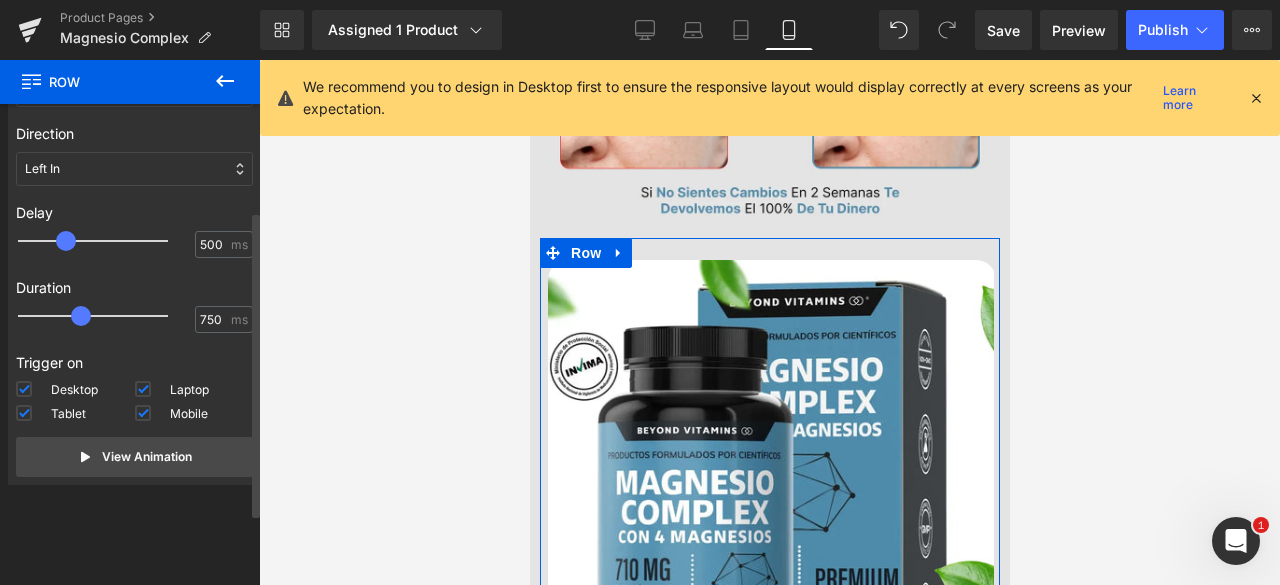 scroll, scrollTop: 197, scrollLeft: 0, axis: vertical 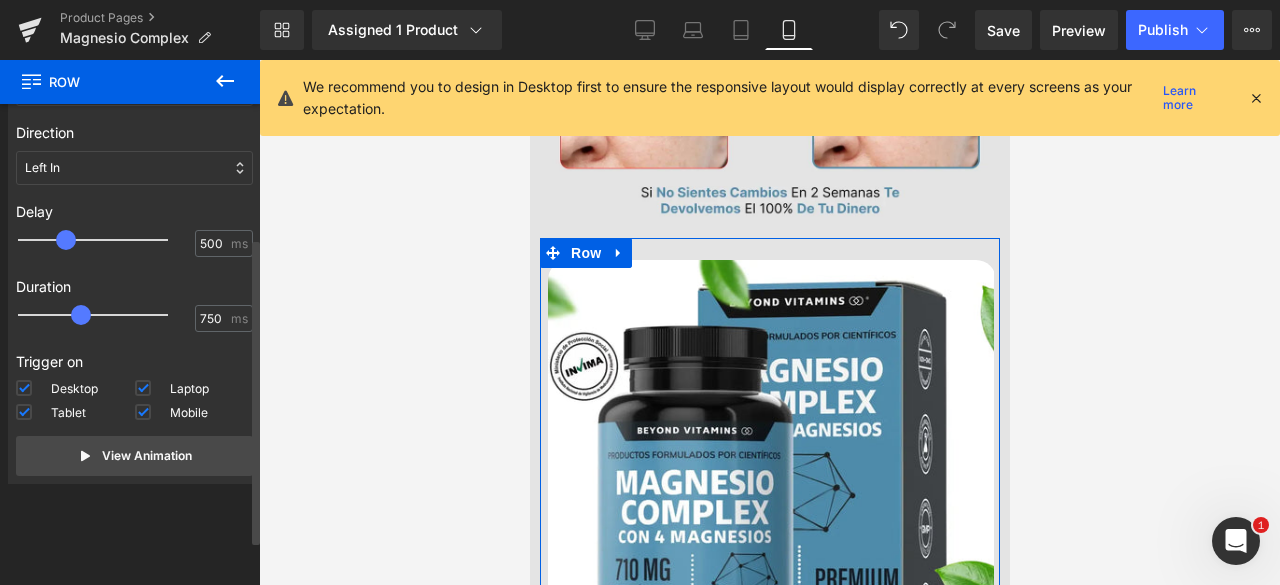 click on "Scroll Into view
Animate when the elements scroll into view or first appear
Animation
None Entrance Back (E) Bounce Fade Flip Jack In the box Zoom Slide Stand In Place (S) Bounce Flash Pulse Rubber band Shake X Shake Y Swing Jello Heartbeat
Fade
None Entrance Back (E) Bounce Fade Flip Jack In the box Zoom Slide Stand In Place (S) Bounce Flash Pulse Rubber band Shake X Shake Y Swing Jello Heartbeat
Direction
Left In Right In Top In Bottom In Left Out Right Out Top Out Bottom Out
Left In" at bounding box center [134, 222] 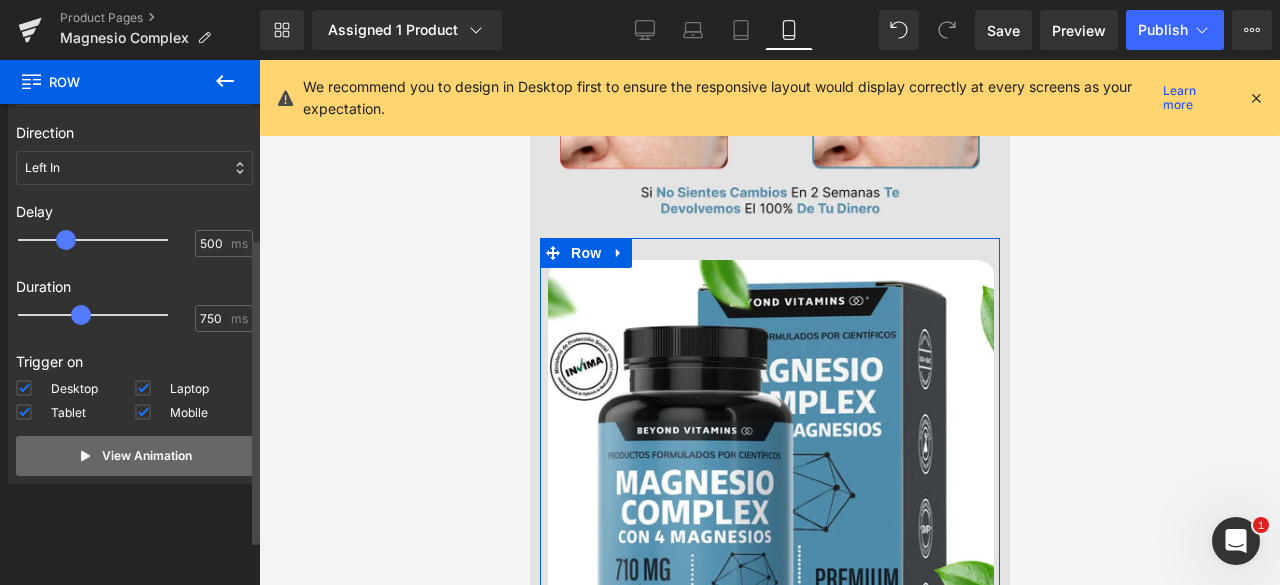click on "View Animation" at bounding box center [147, 456] 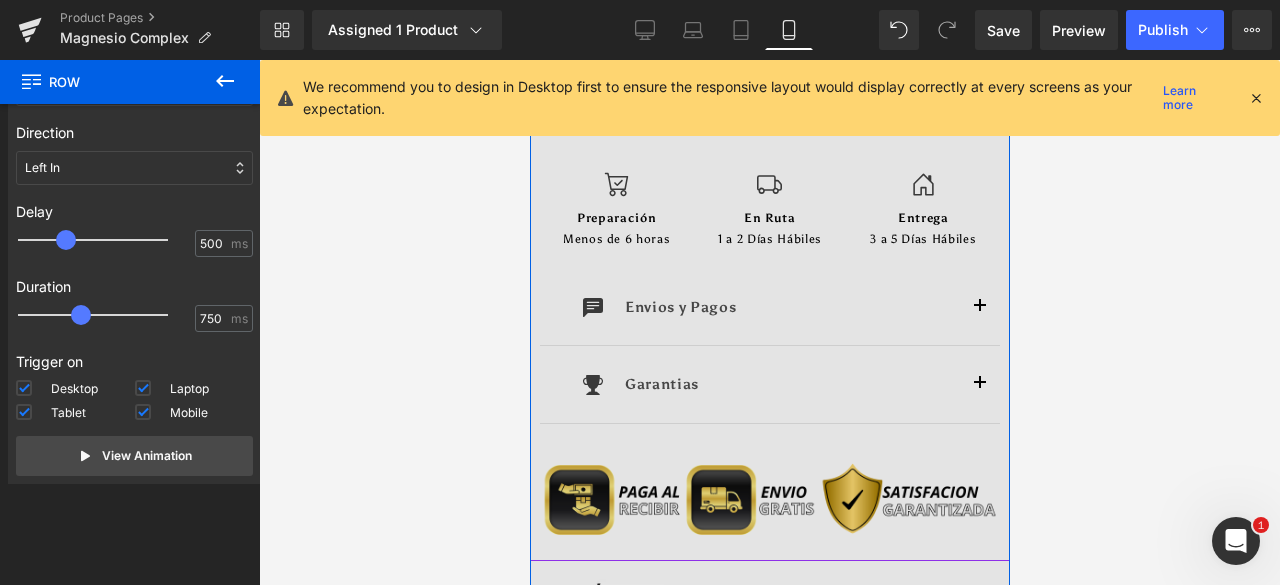 scroll, scrollTop: 2000, scrollLeft: 0, axis: vertical 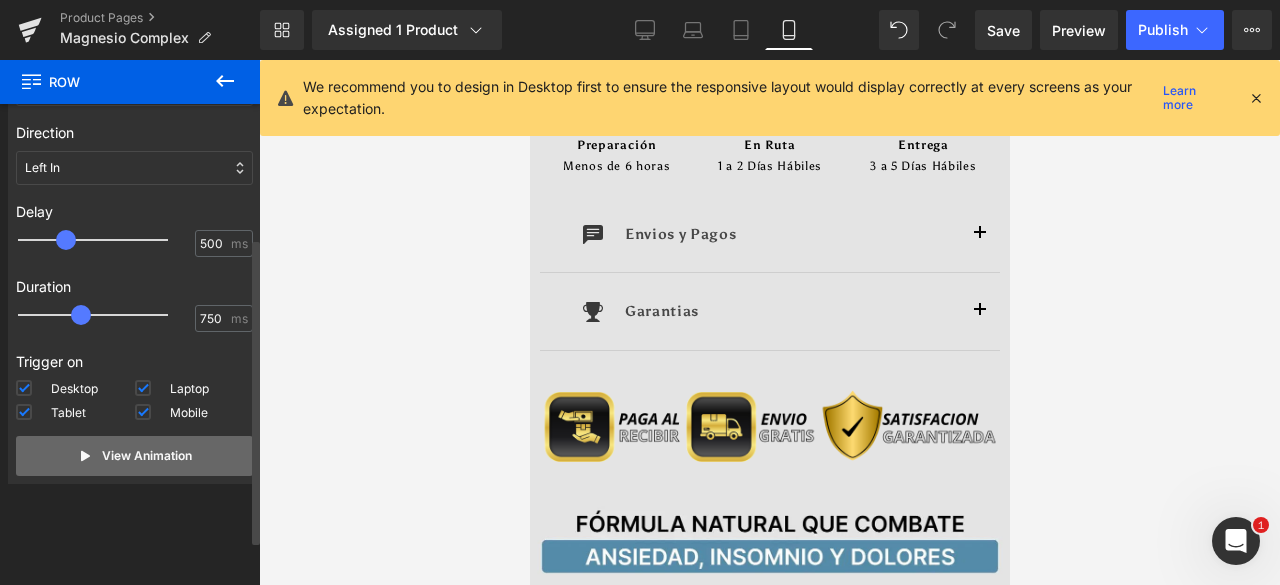 click on "View Animation" at bounding box center (134, 456) 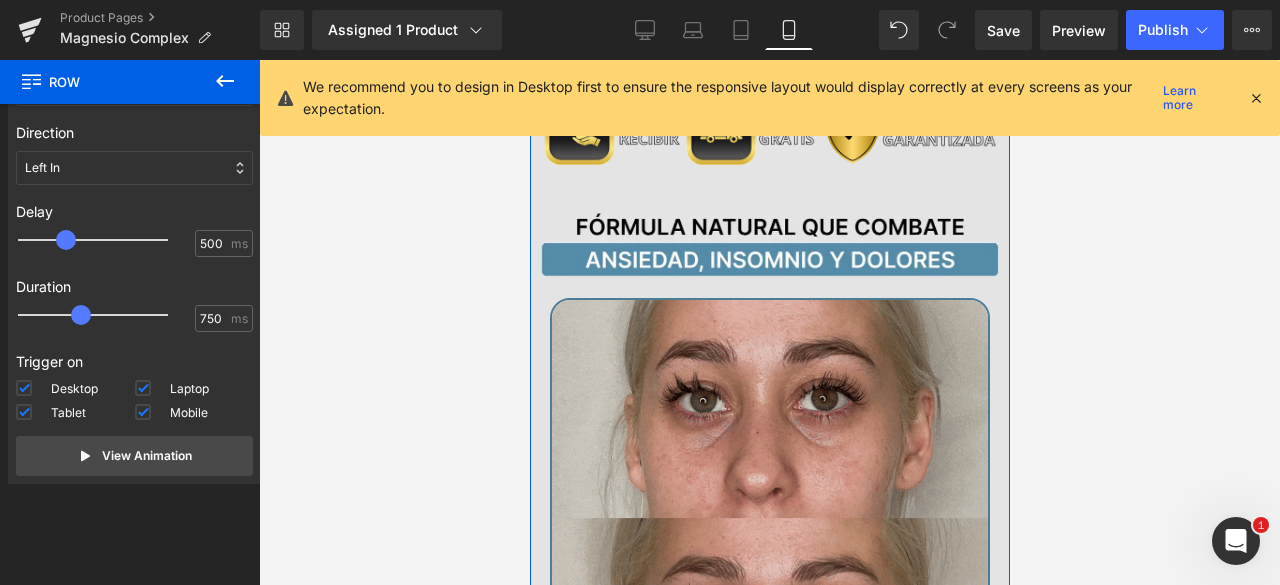 scroll, scrollTop: 2300, scrollLeft: 0, axis: vertical 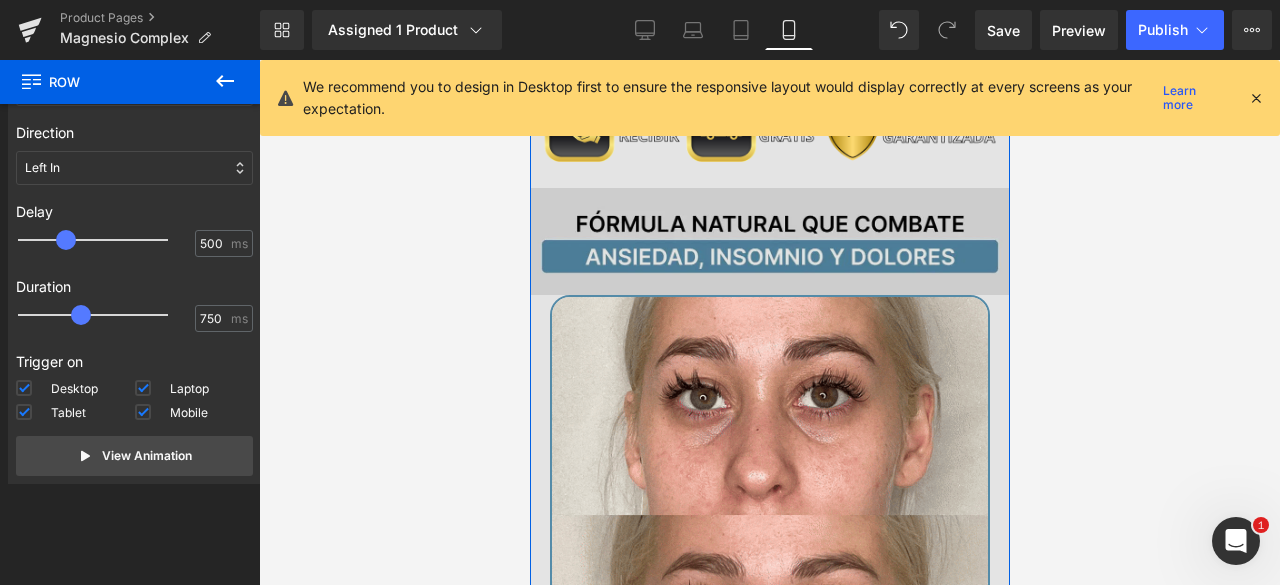 click at bounding box center [769, 241] 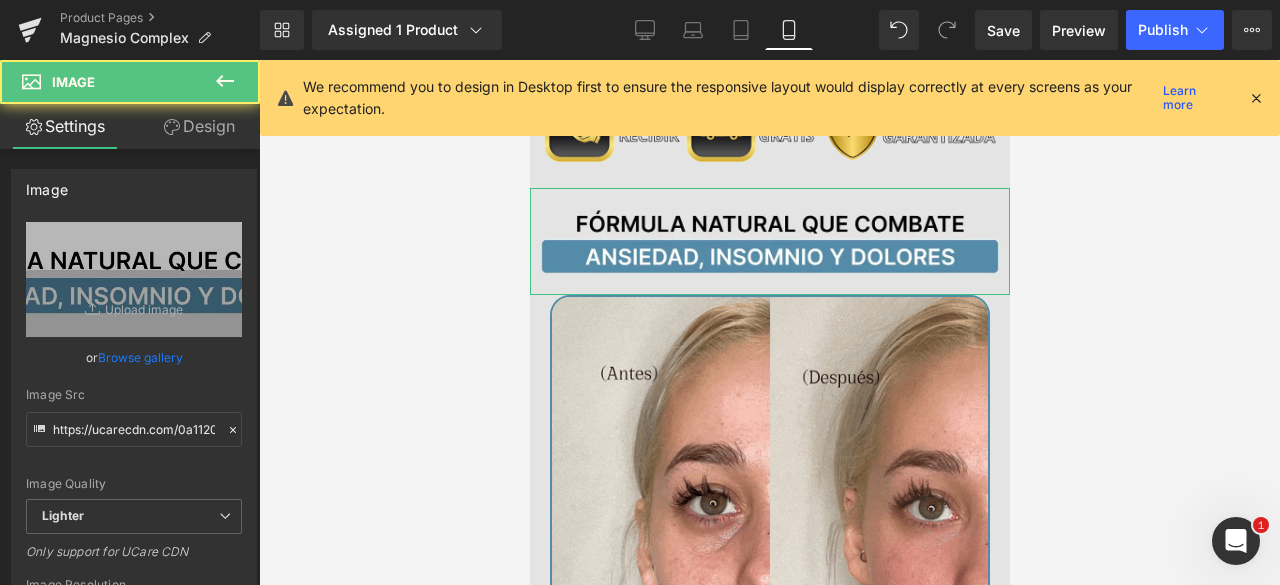 click on "Design" at bounding box center [199, 126] 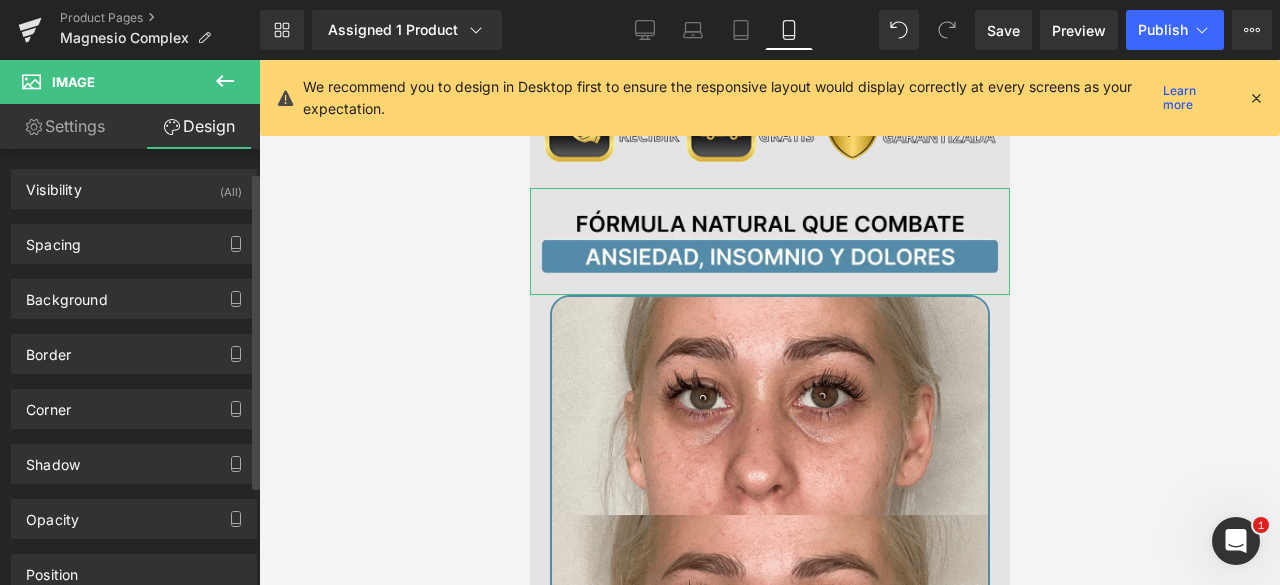 scroll, scrollTop: 168, scrollLeft: 0, axis: vertical 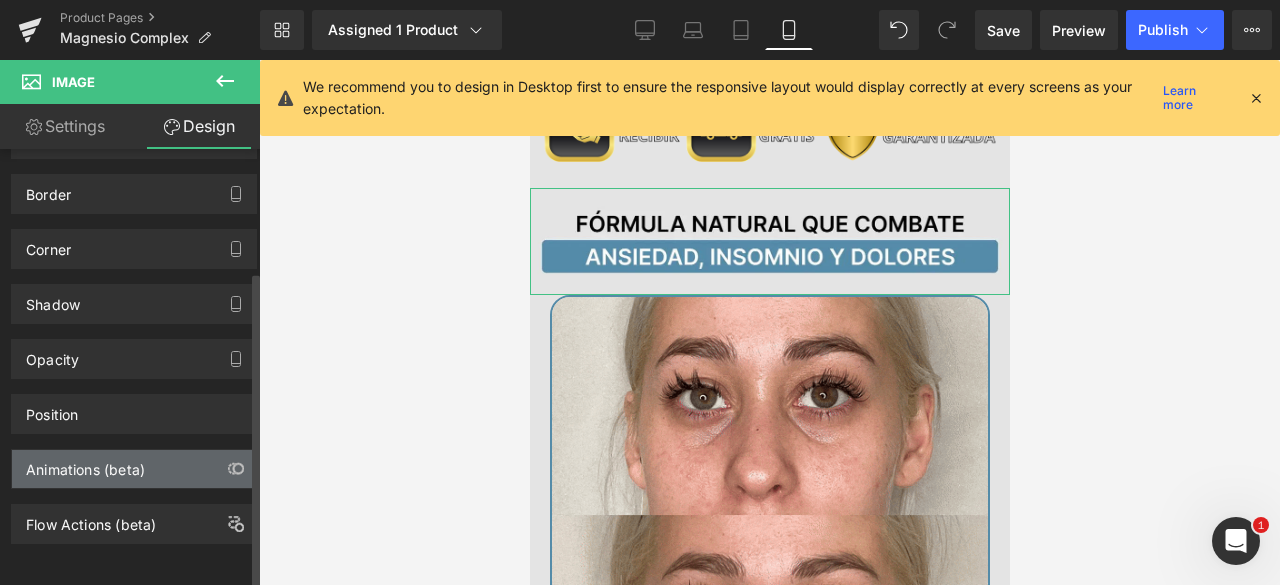 click on "Animations (beta)" at bounding box center (85, 464) 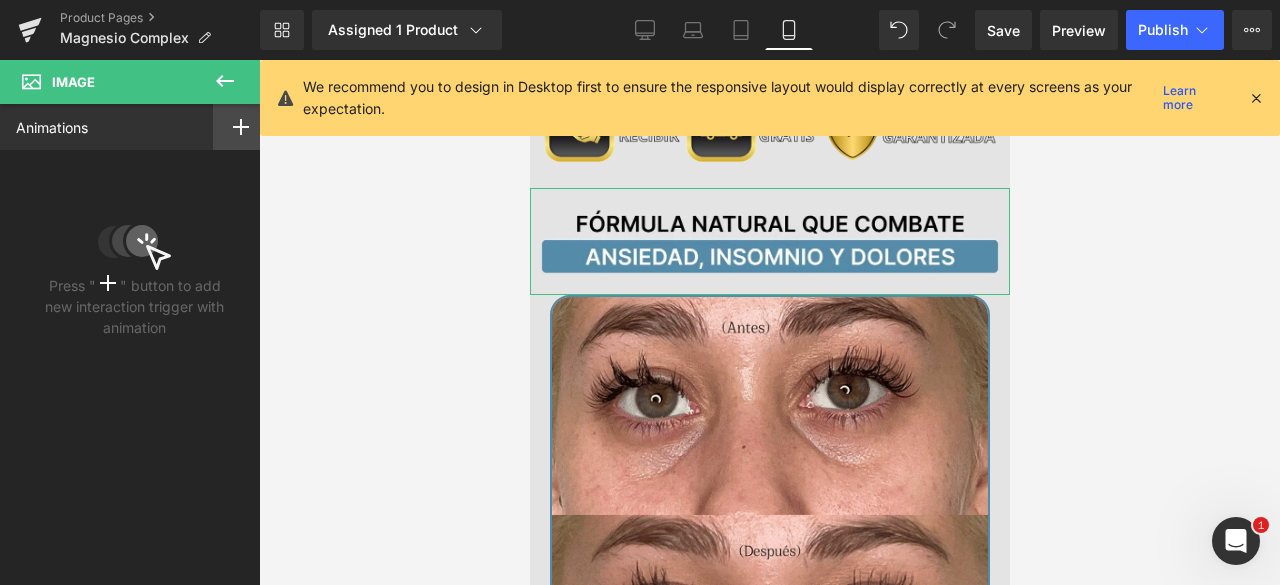 click 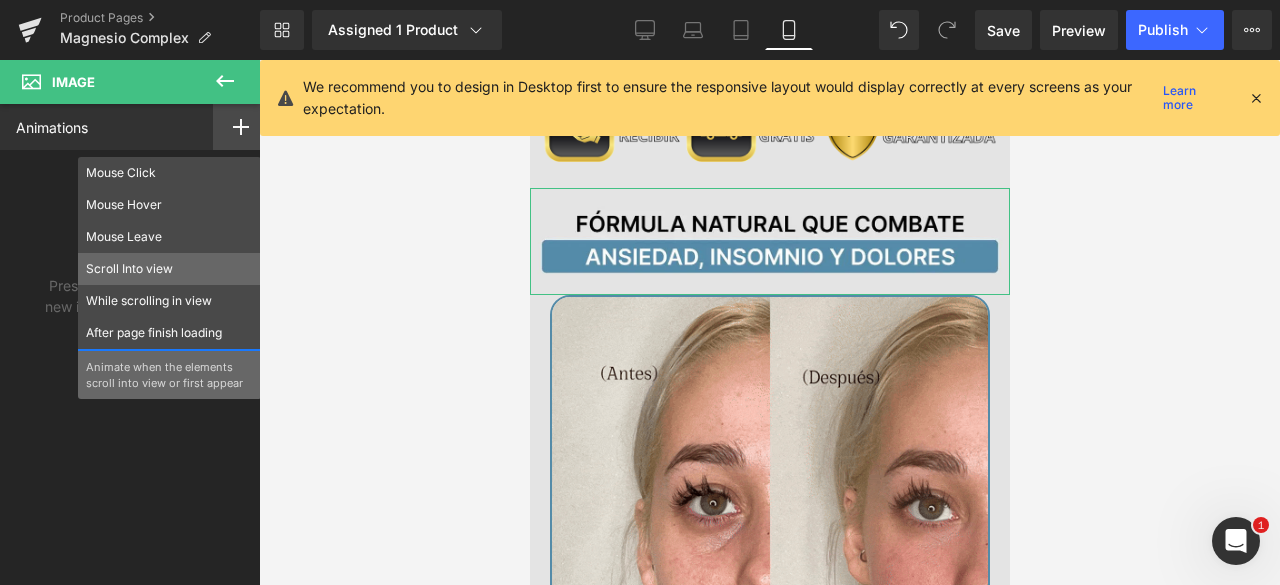 click on "Scroll Into view" at bounding box center [169, 269] 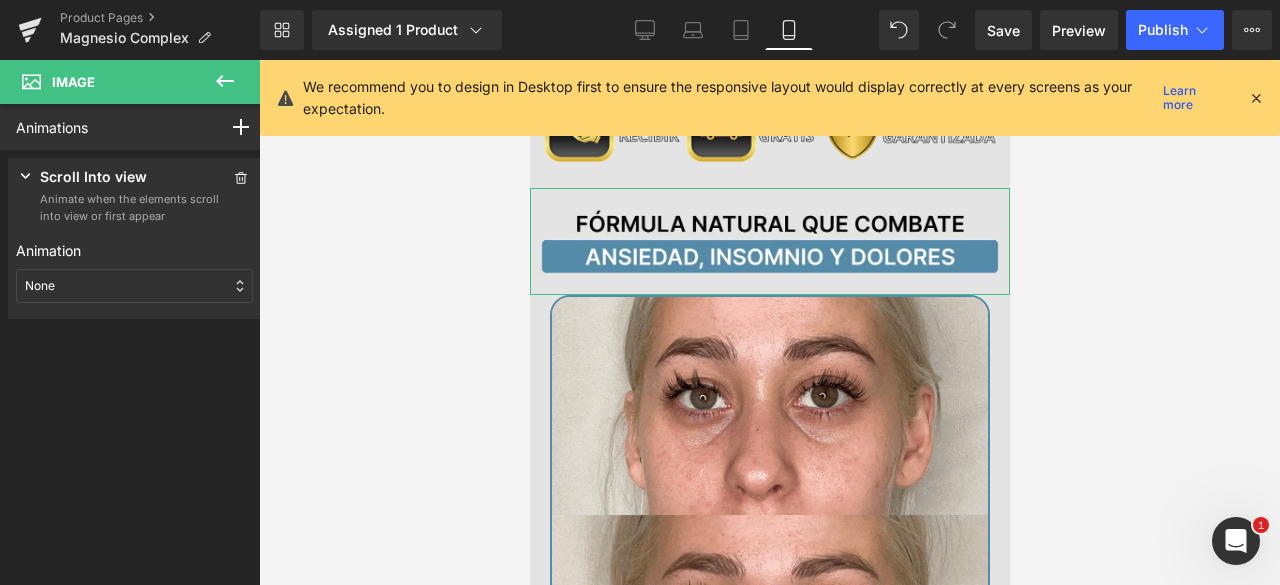 click on "None" at bounding box center [134, 286] 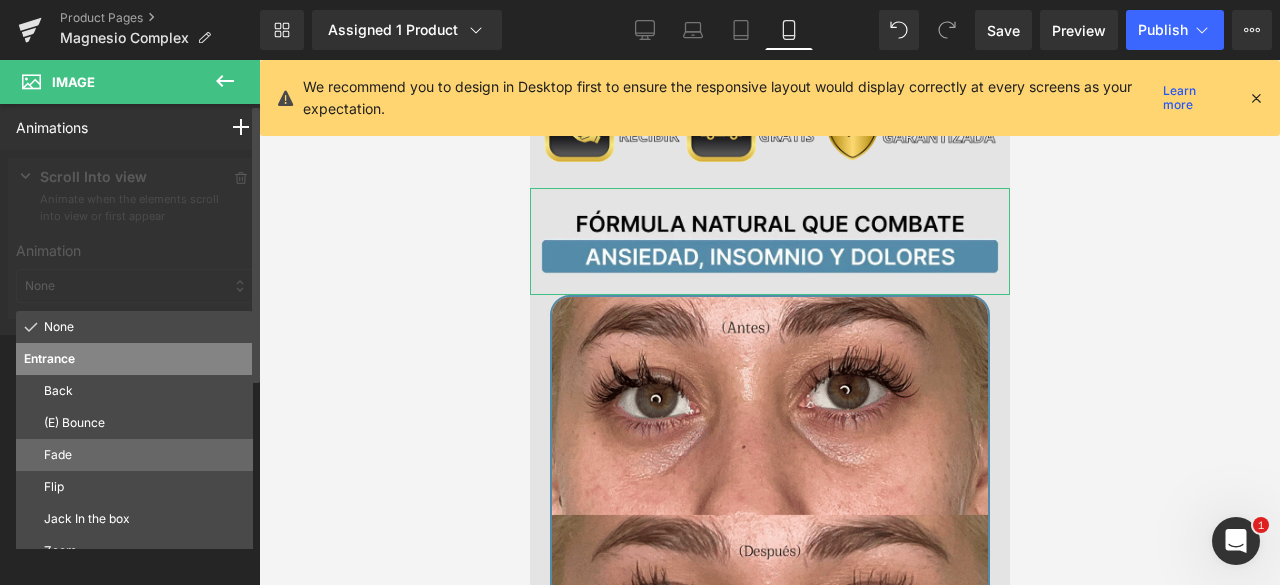 click on "Fade" at bounding box center [144, 455] 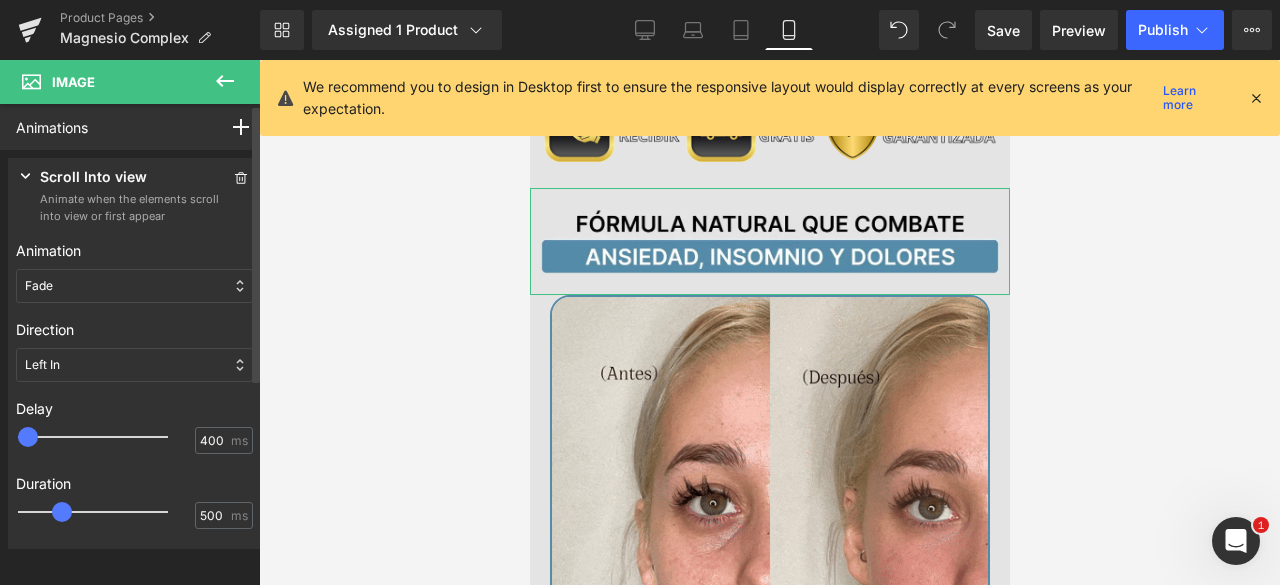 click at bounding box center [107, 437] 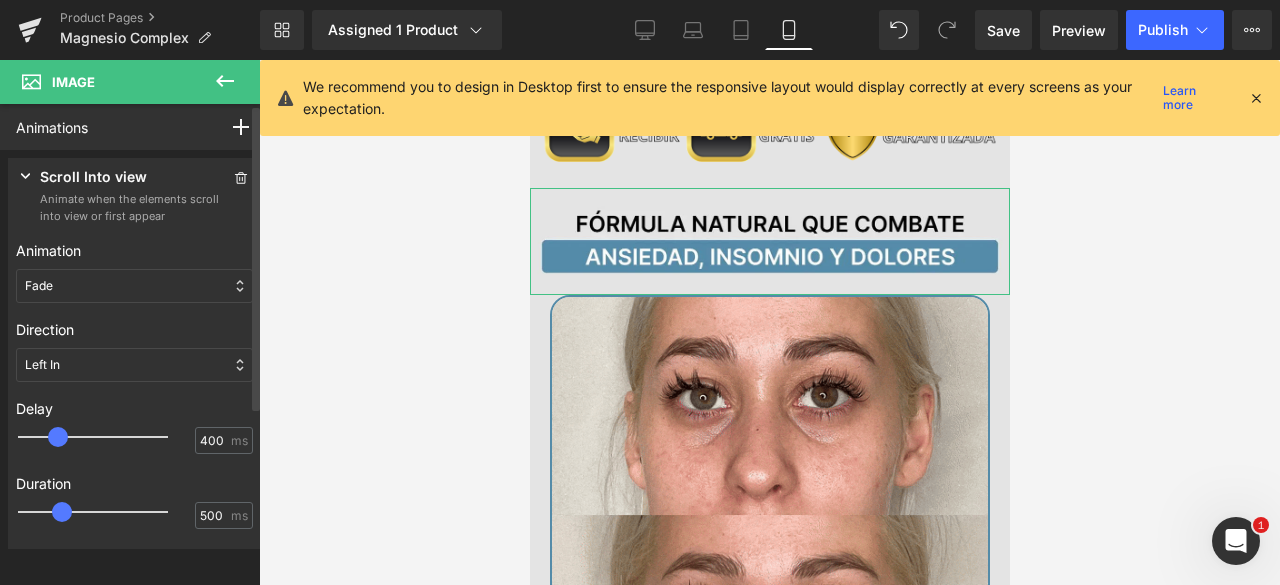 type on "500" 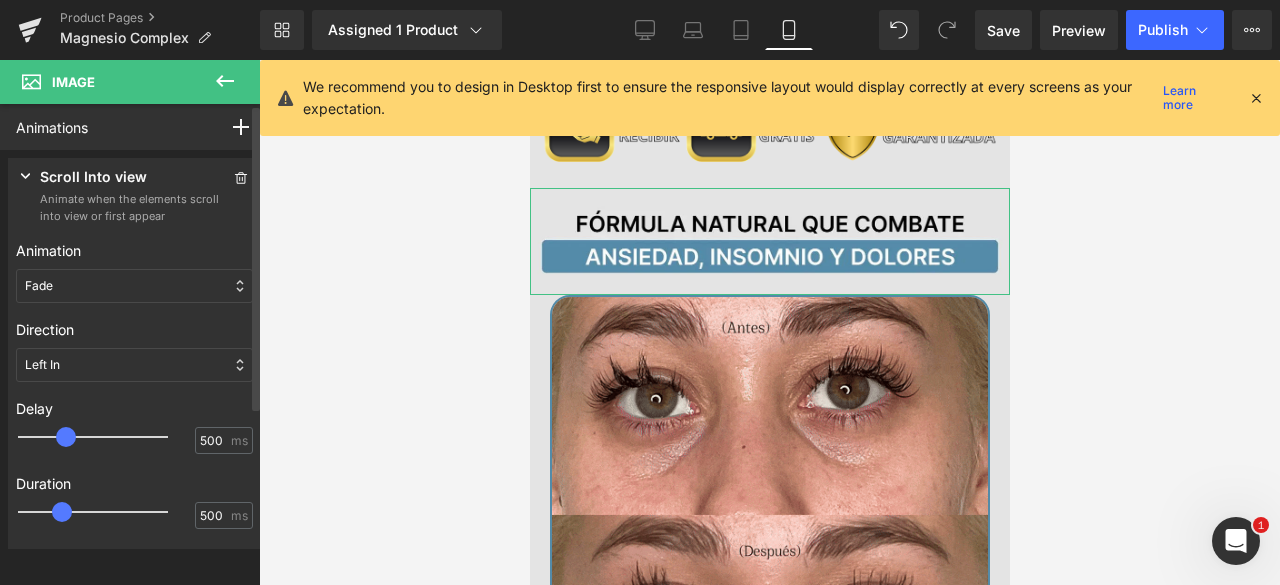 drag, startPoint x: 64, startPoint y: 435, endPoint x: 74, endPoint y: 438, distance: 10.440307 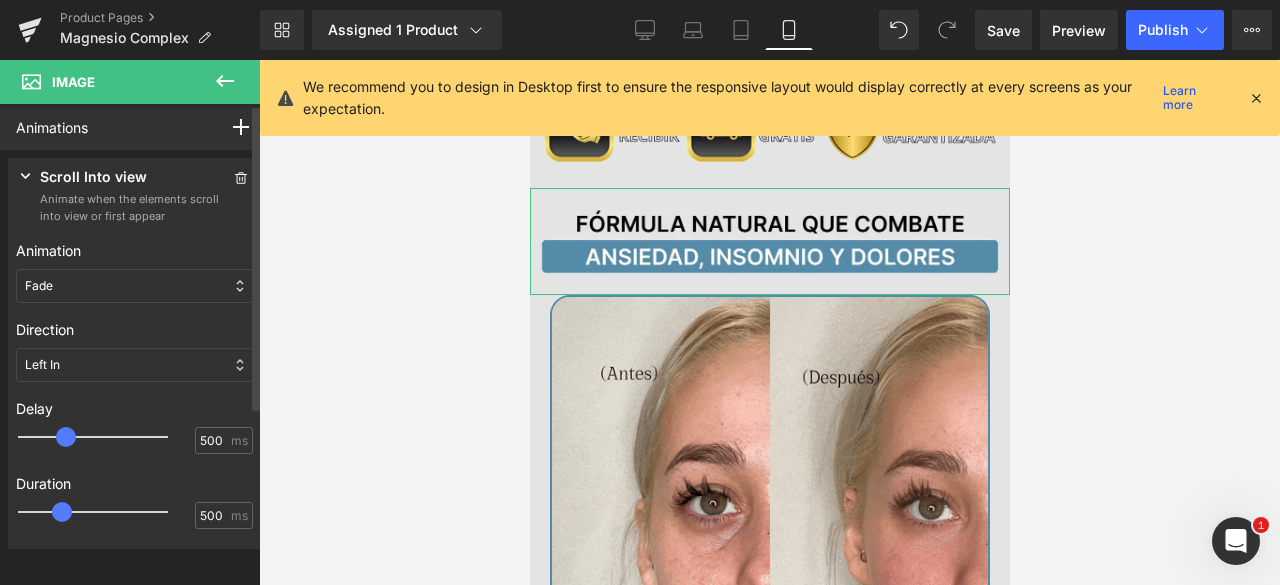 click at bounding box center [66, 437] 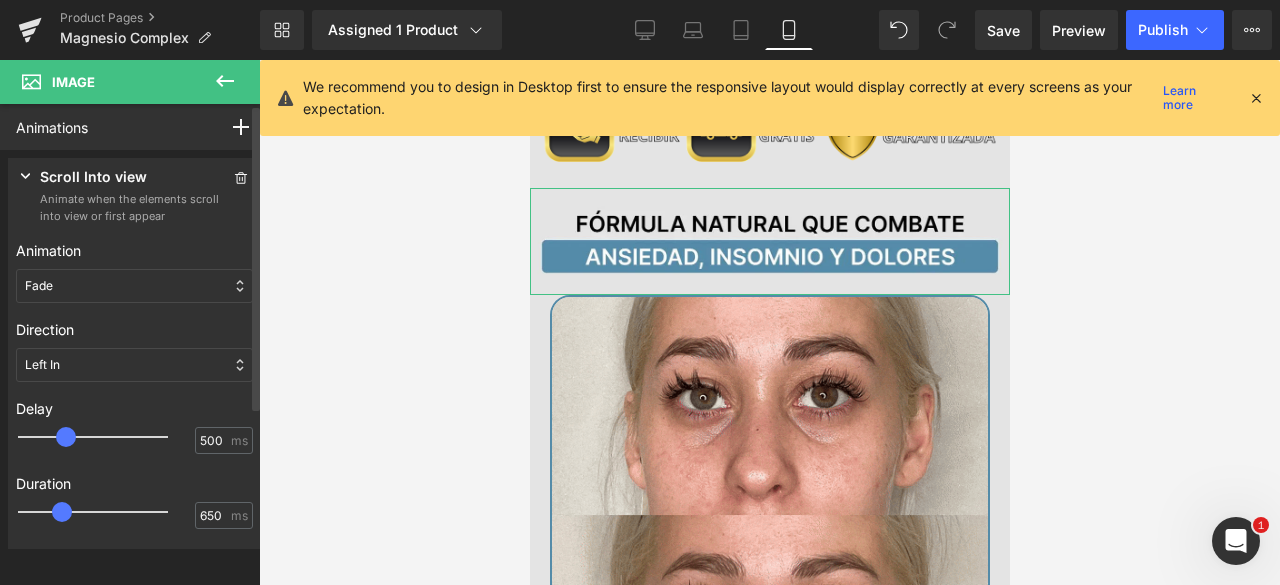 click at bounding box center (107, 512) 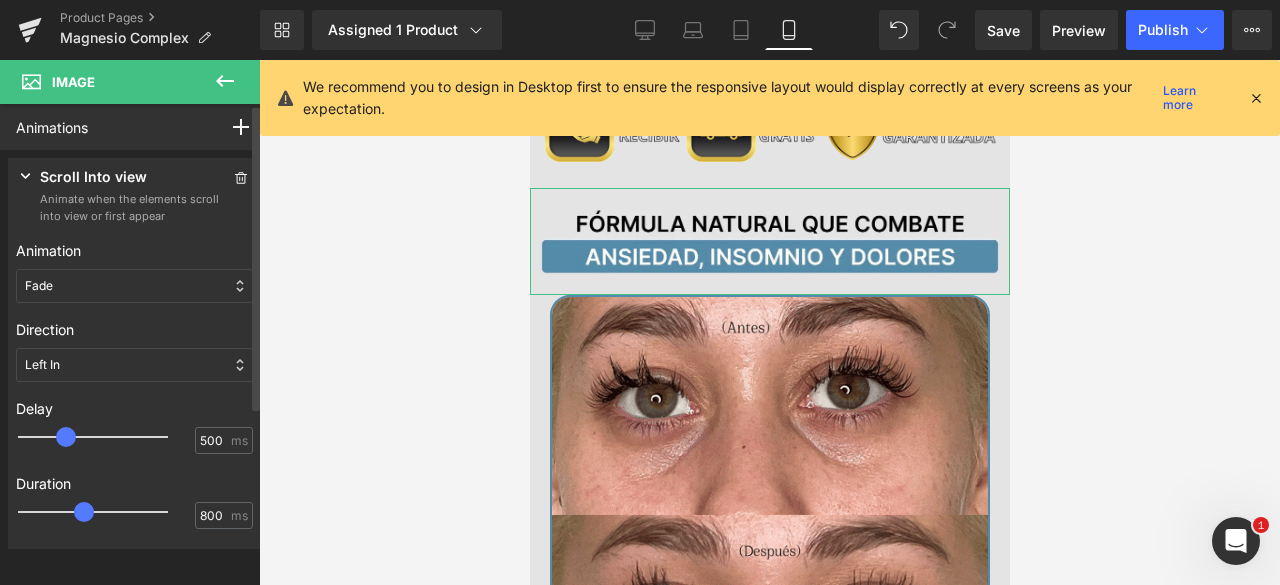 type on "750" 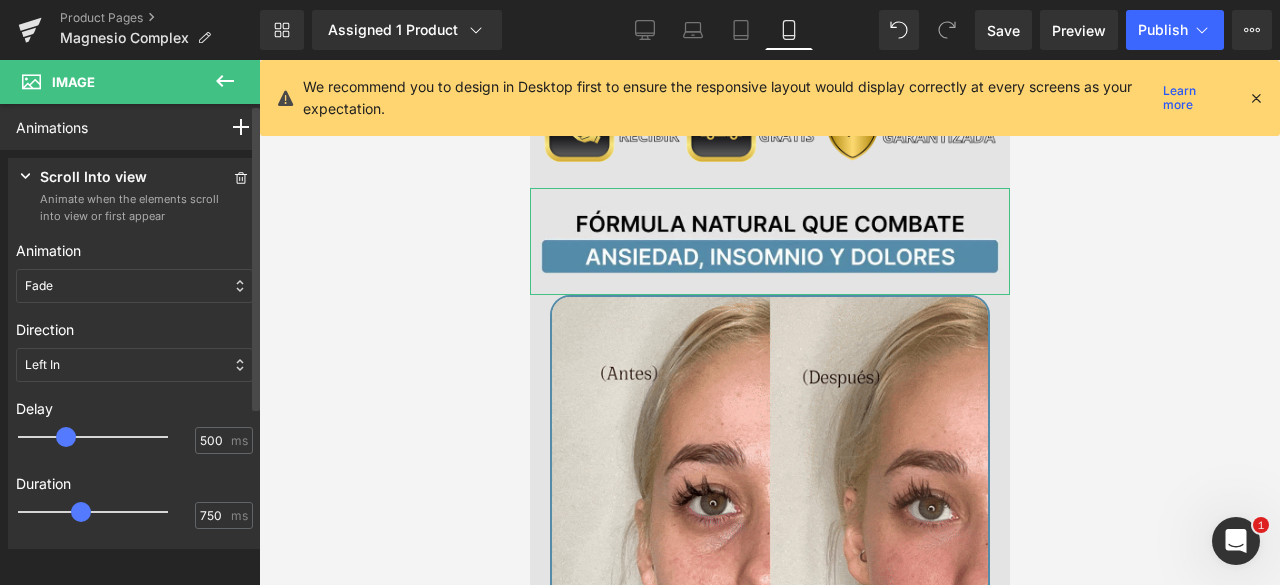 click at bounding box center [107, 512] 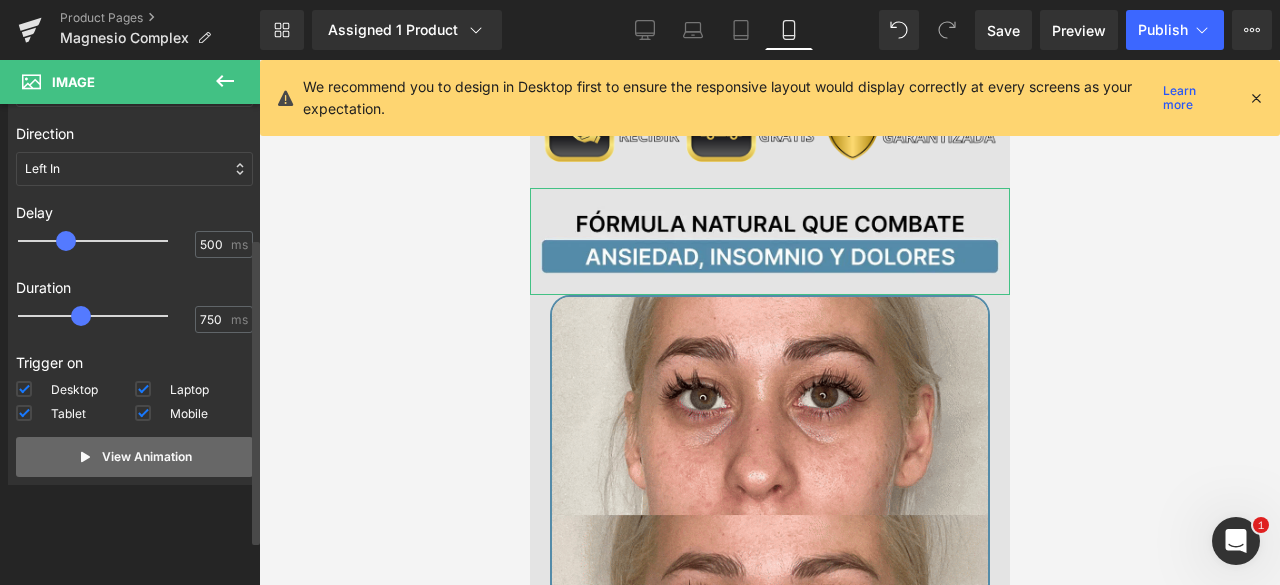 scroll, scrollTop: 197, scrollLeft: 0, axis: vertical 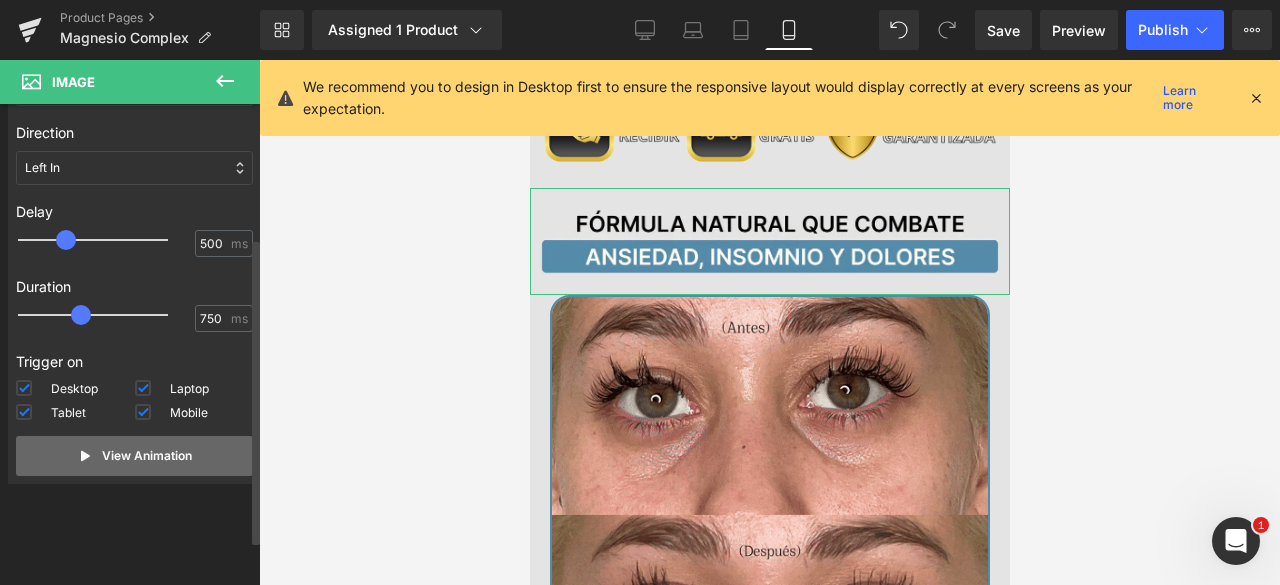 click on "View Animation" at bounding box center [147, 456] 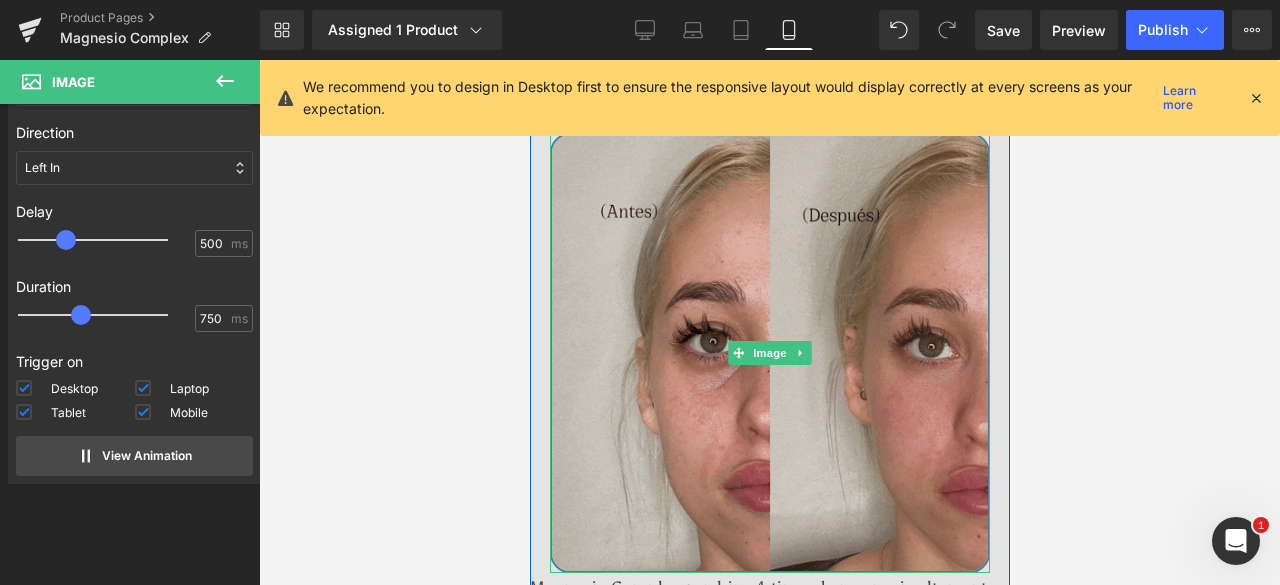 scroll, scrollTop: 2600, scrollLeft: 0, axis: vertical 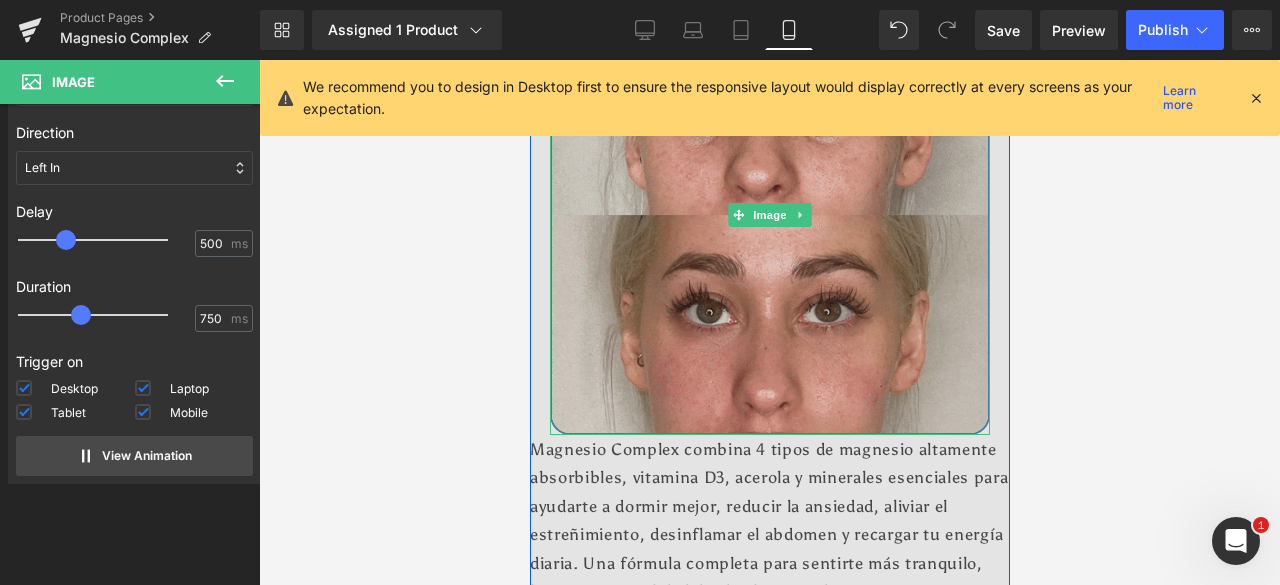 click at bounding box center [769, 215] 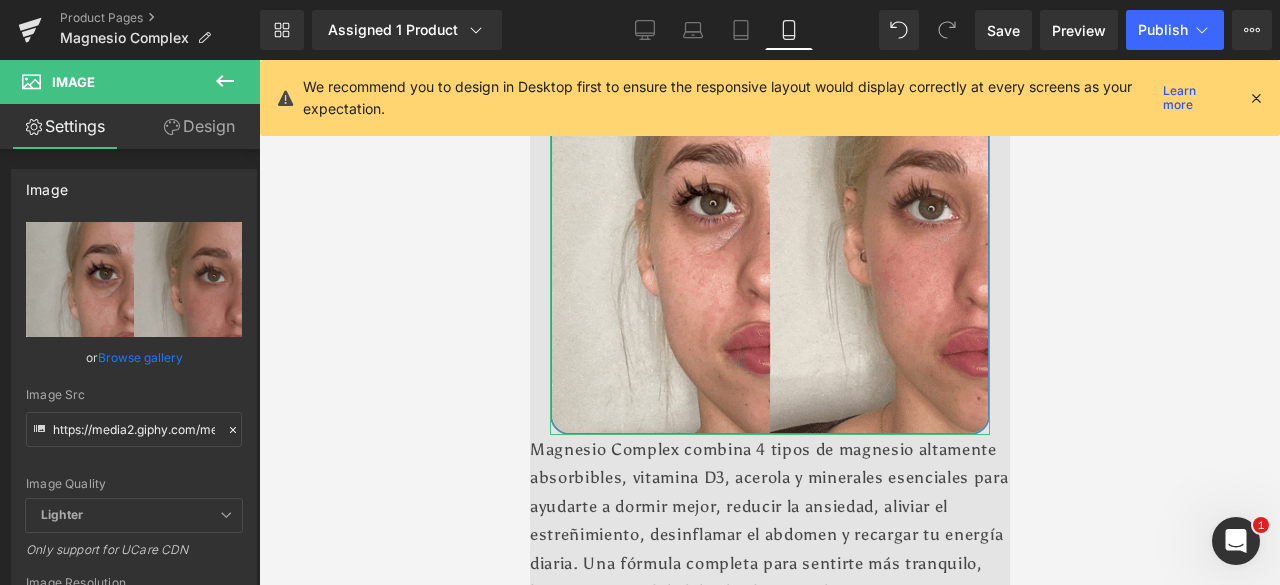 click on "Design" at bounding box center (199, 126) 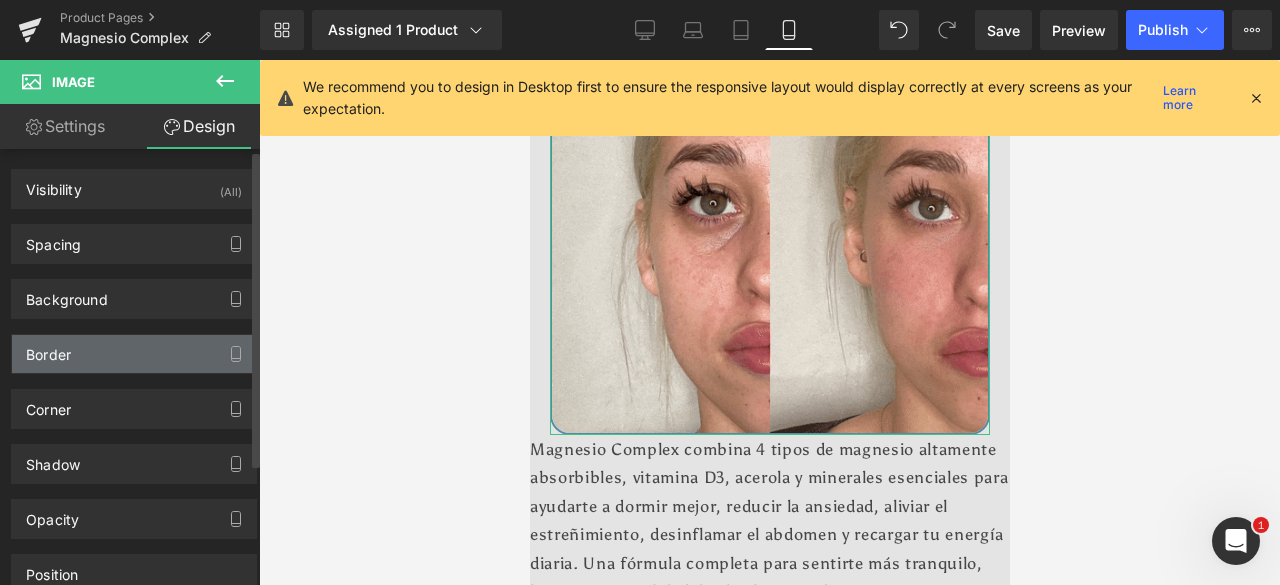 scroll, scrollTop: 168, scrollLeft: 0, axis: vertical 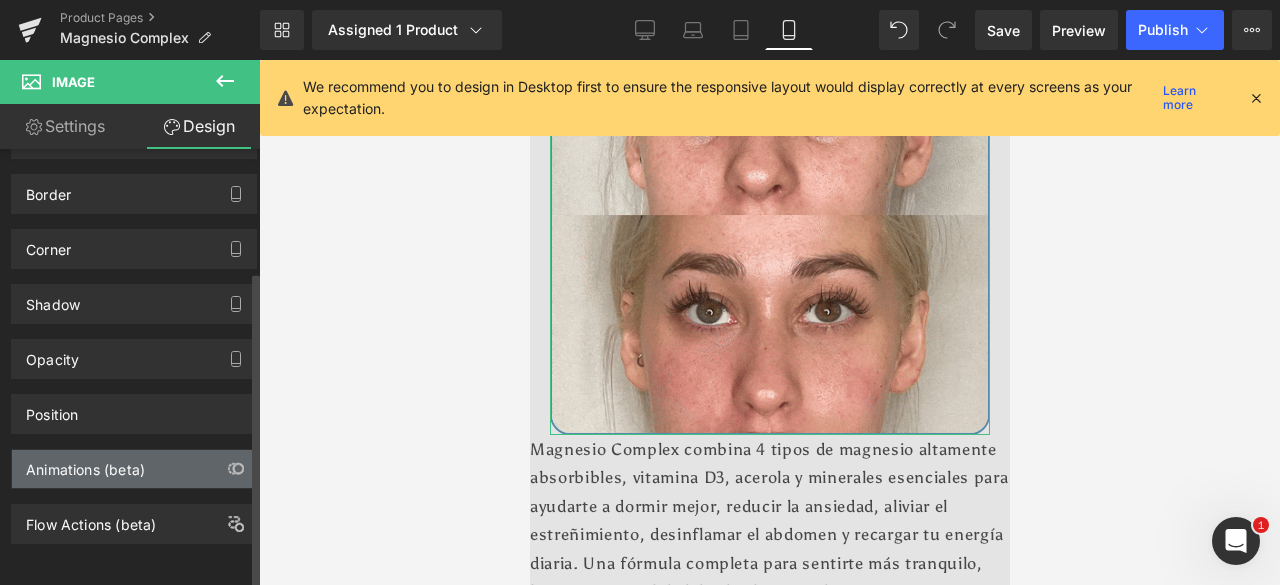 click on "Animations (beta)" at bounding box center (85, 464) 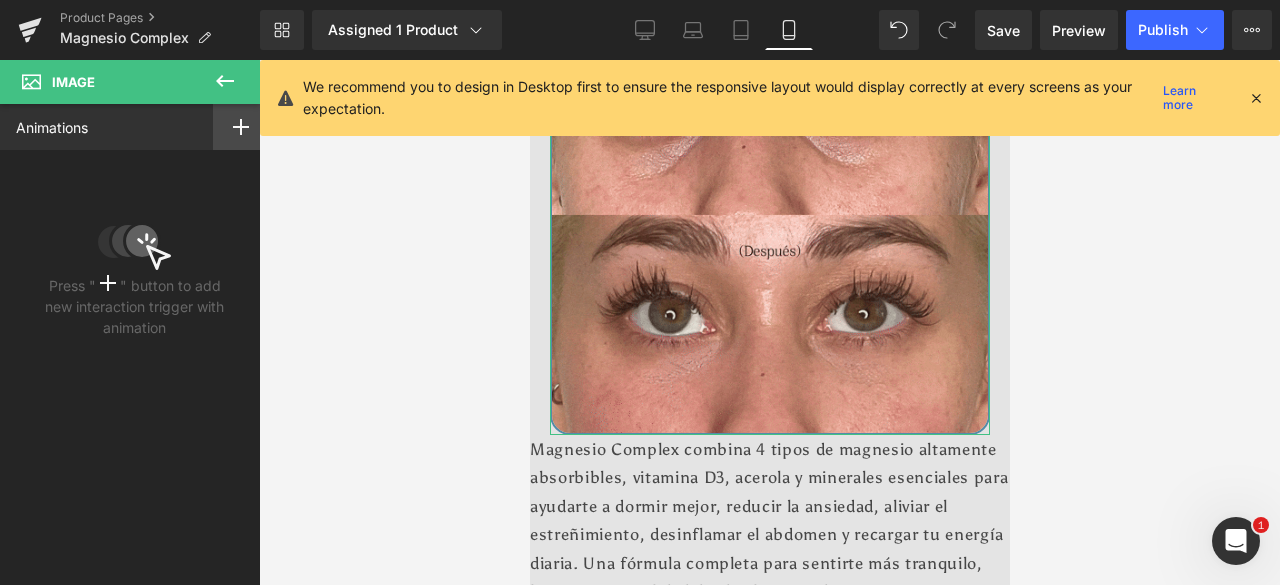 click 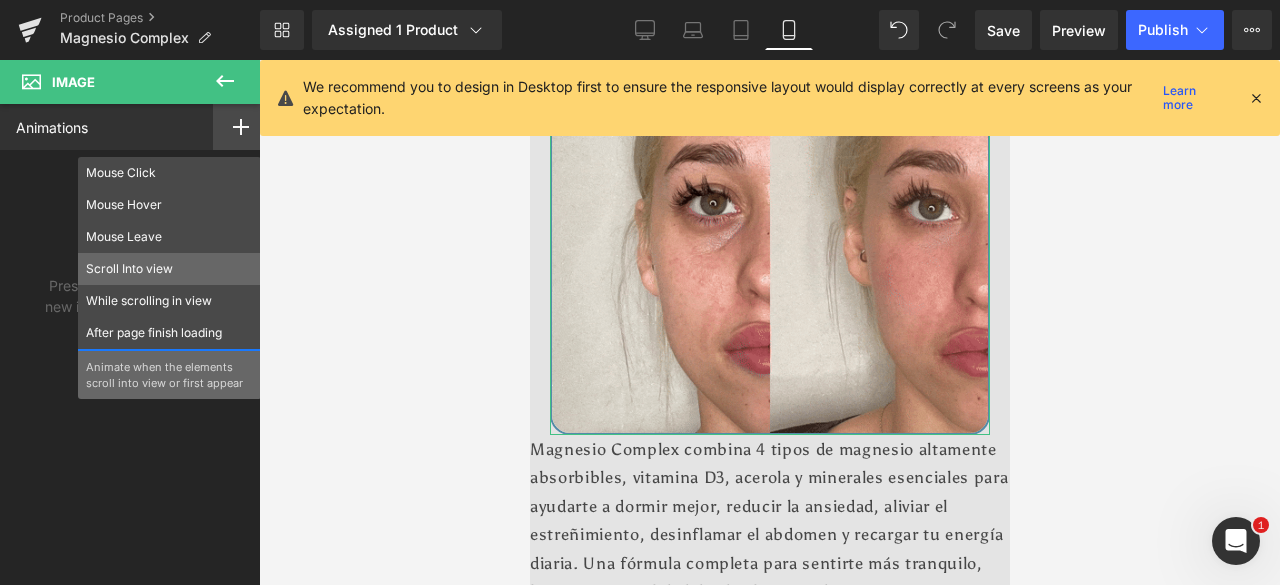 click on "Scroll Into view" at bounding box center [169, 269] 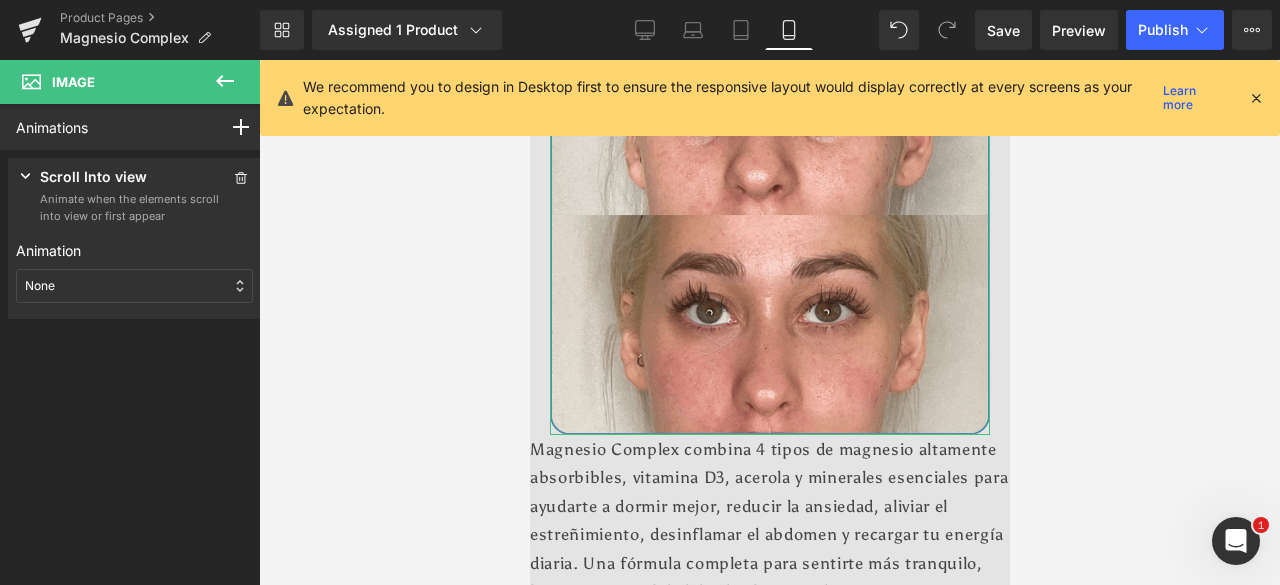 click on "None" at bounding box center [134, 286] 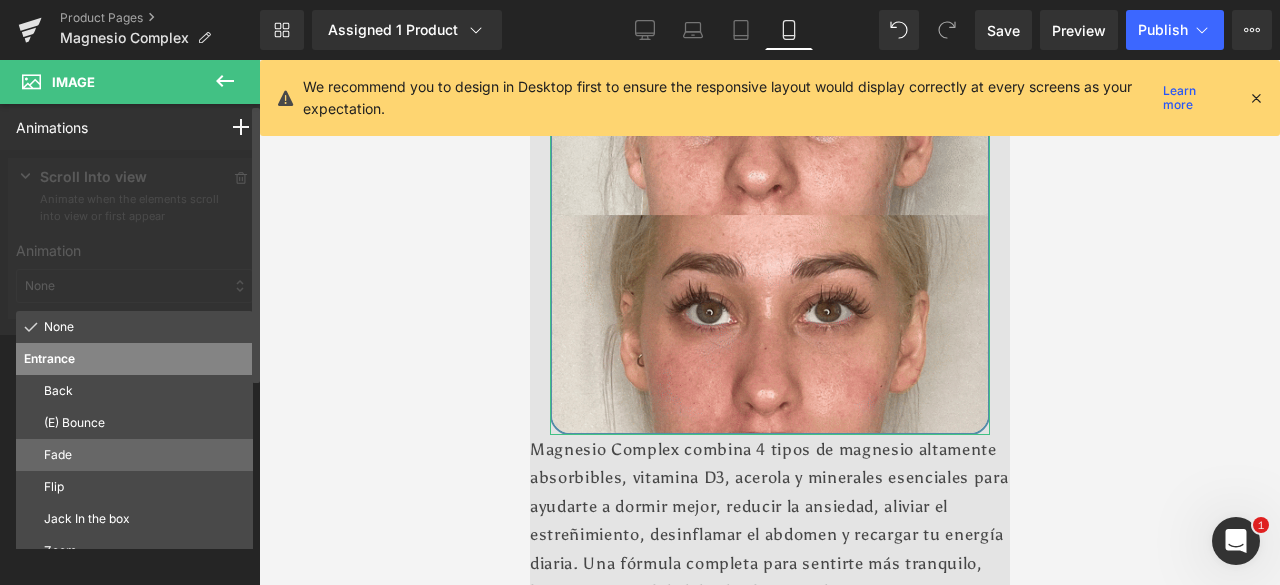 click on "Fade" at bounding box center [144, 455] 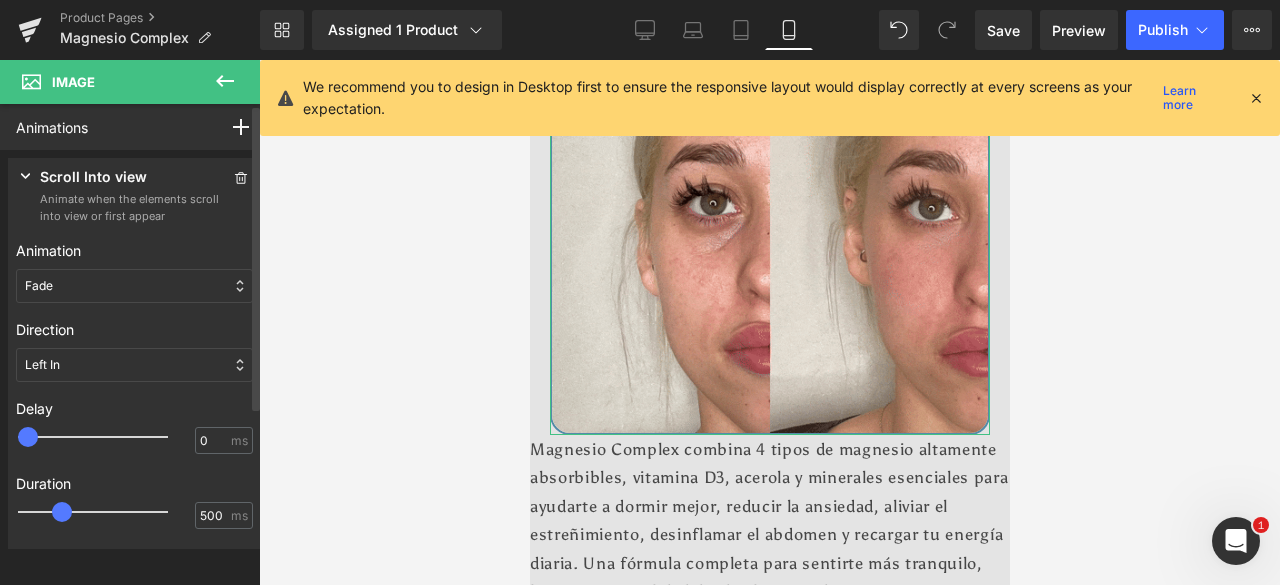 type on "500" 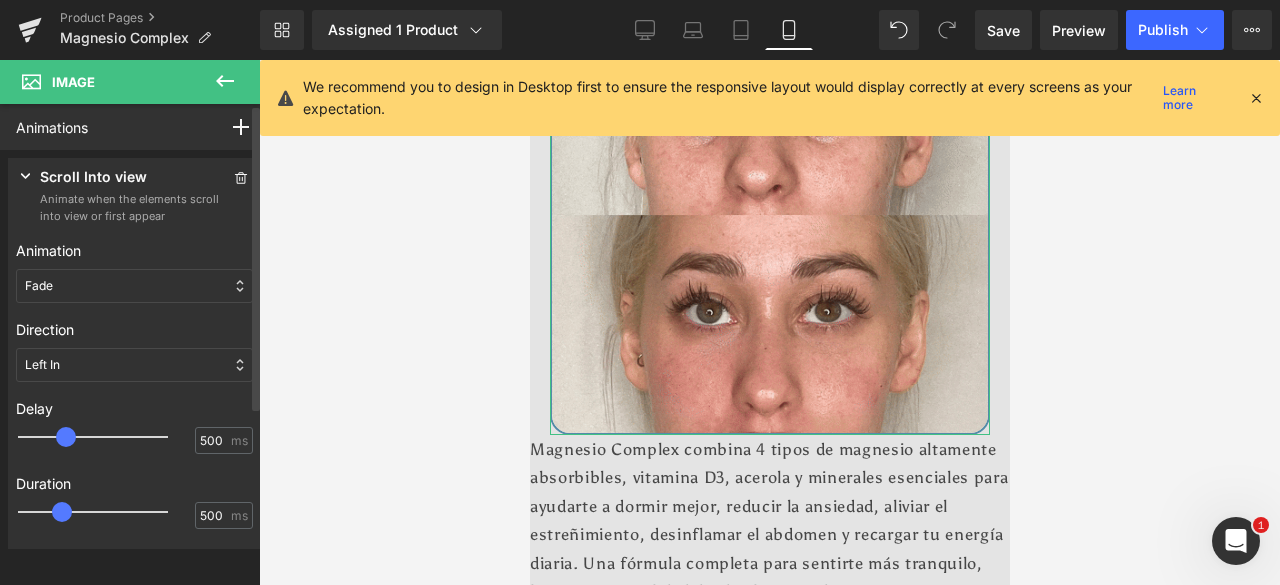 click at bounding box center [107, 437] 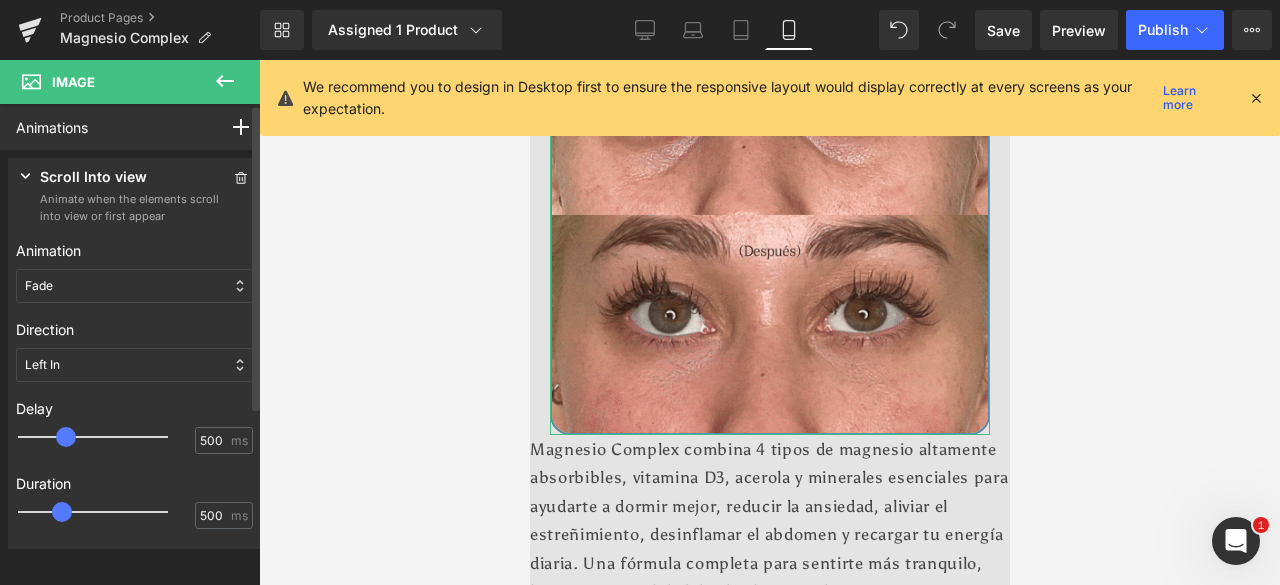 type on "700" 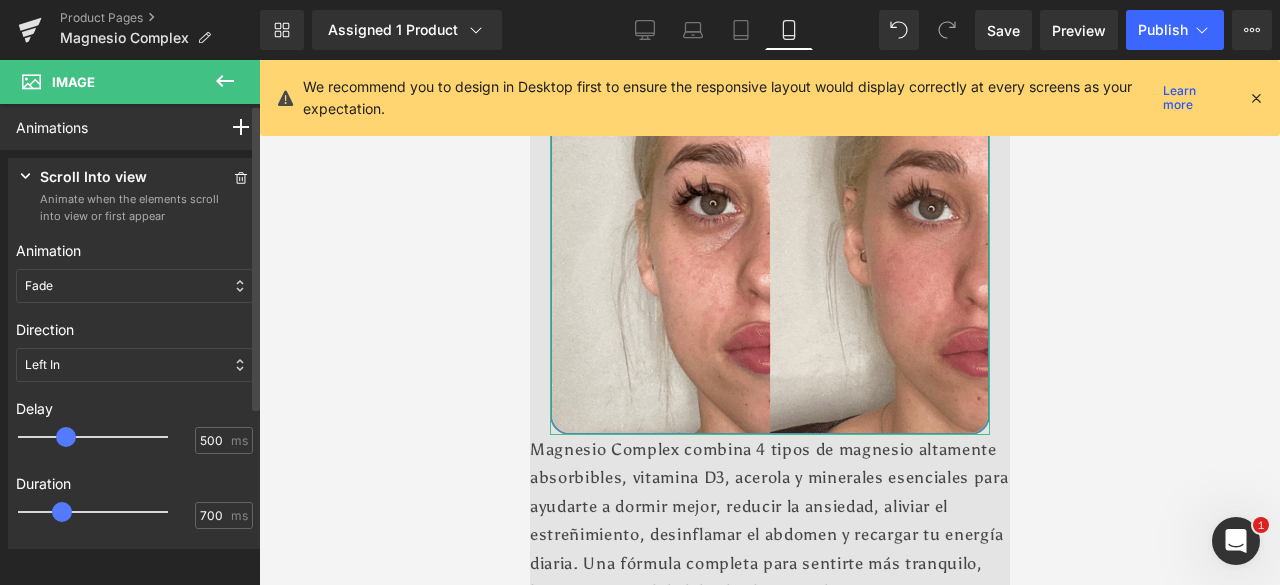 click at bounding box center [107, 512] 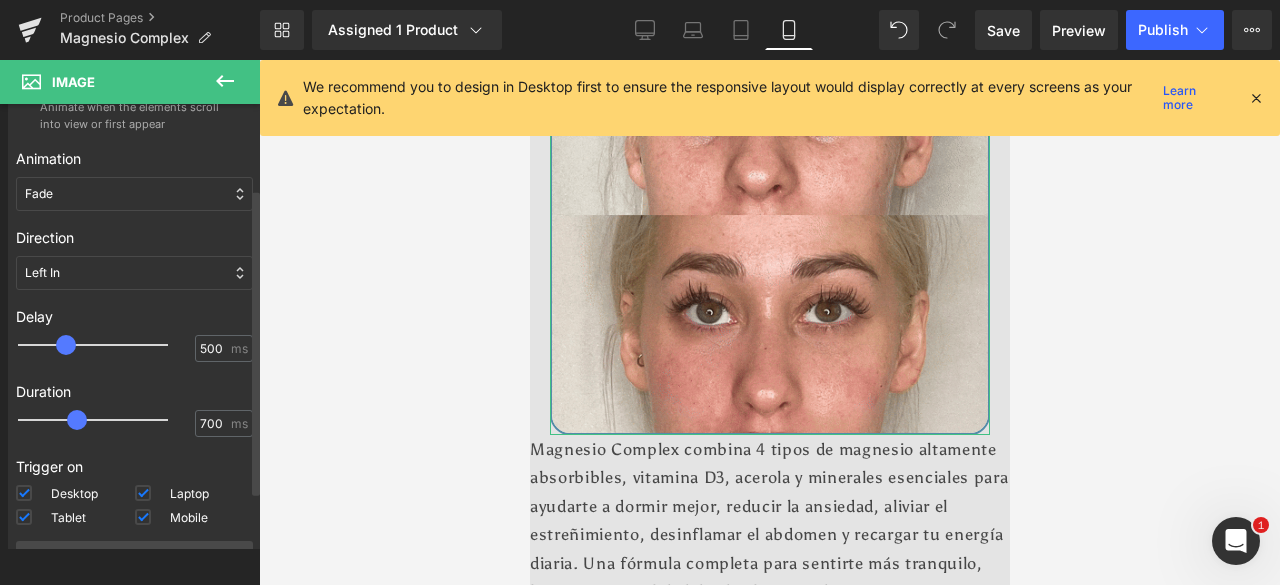 scroll, scrollTop: 197, scrollLeft: 0, axis: vertical 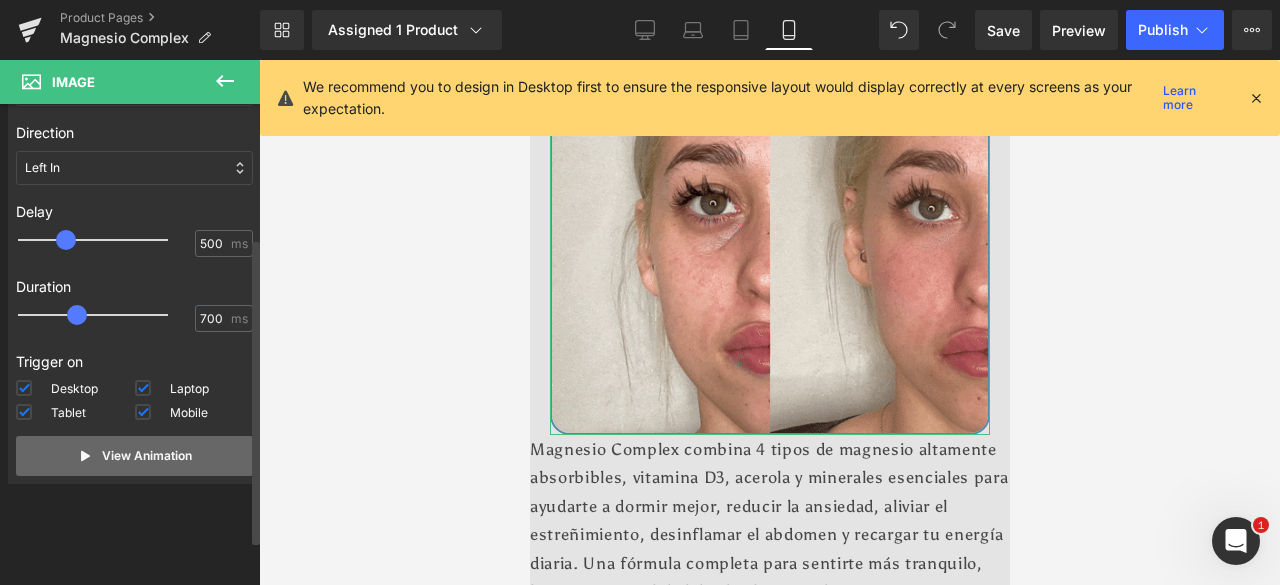 drag, startPoint x: 110, startPoint y: 462, endPoint x: 162, endPoint y: 450, distance: 53.366657 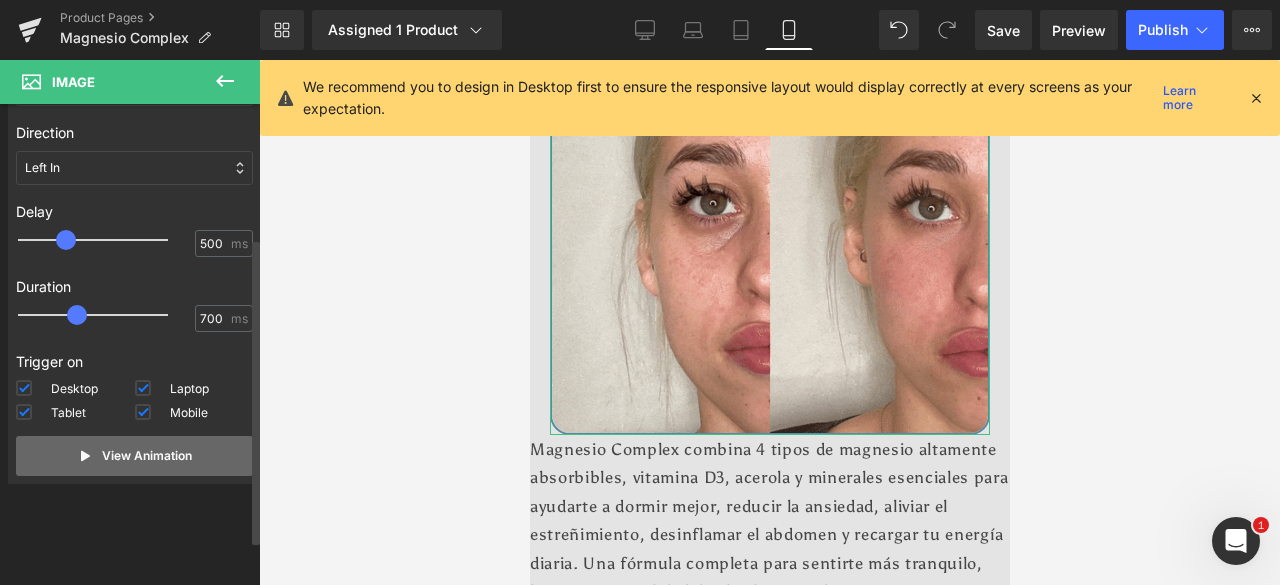 click on "View Animation" at bounding box center [147, 456] 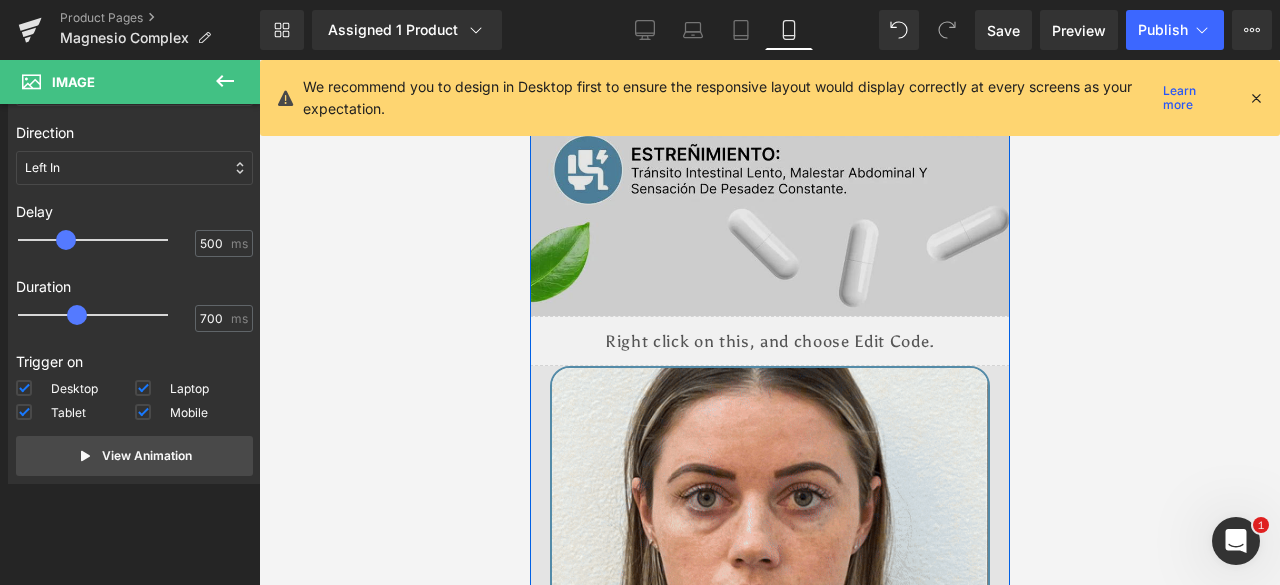 scroll, scrollTop: 3500, scrollLeft: 0, axis: vertical 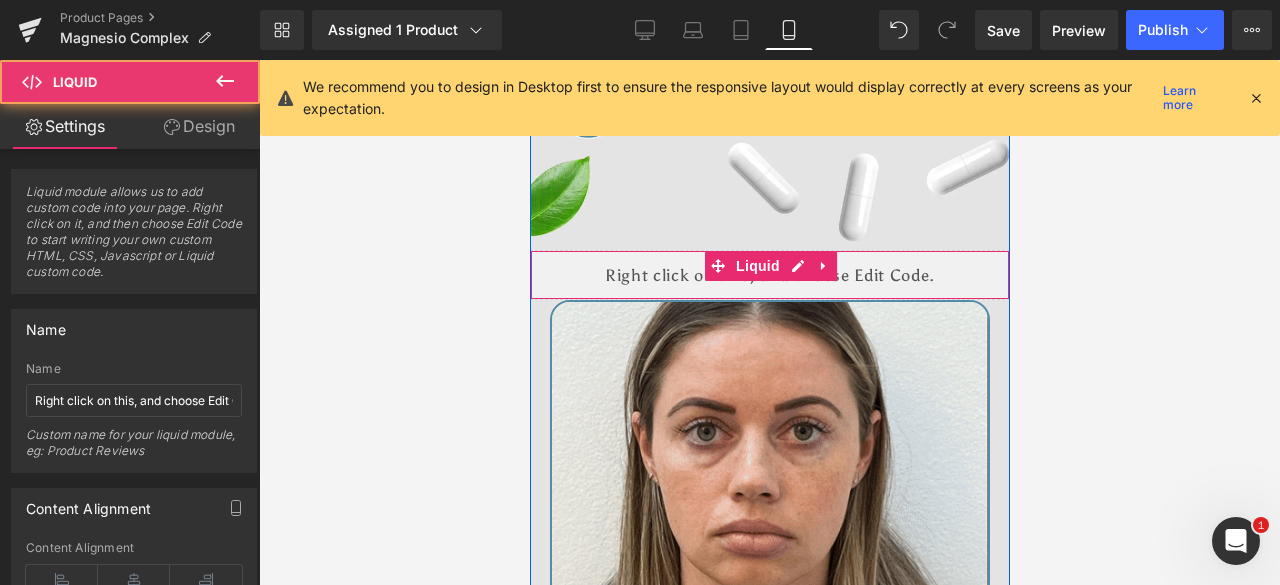 click on "Liquid" at bounding box center [769, 275] 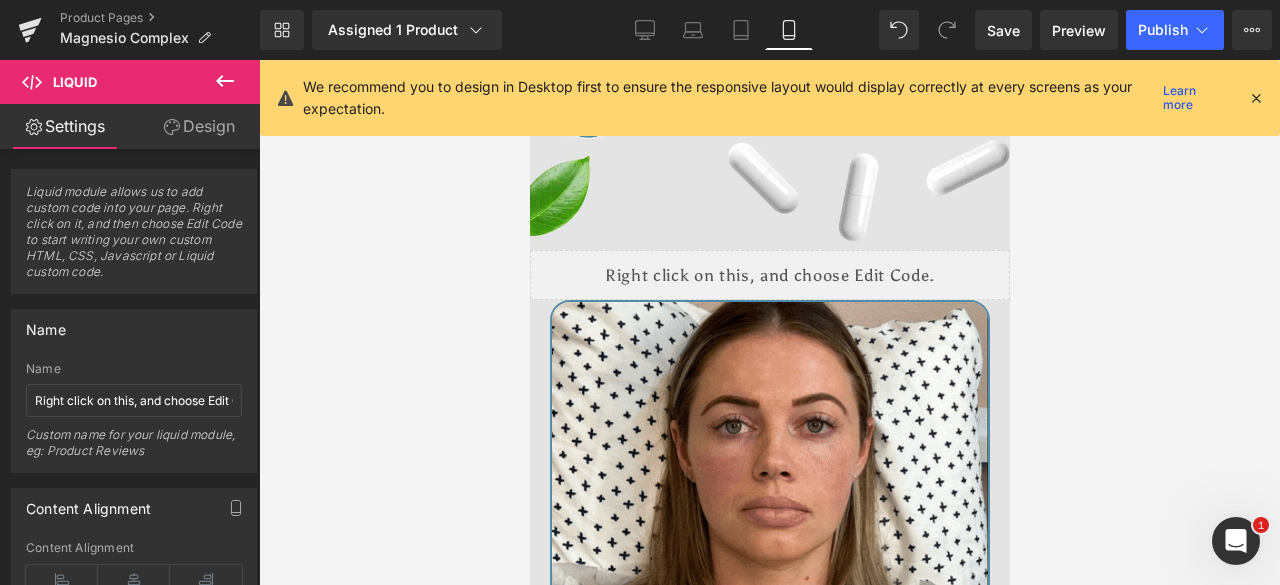 click on "Image         Image
Sale Off
(P) Image
‹" at bounding box center (769, 187) 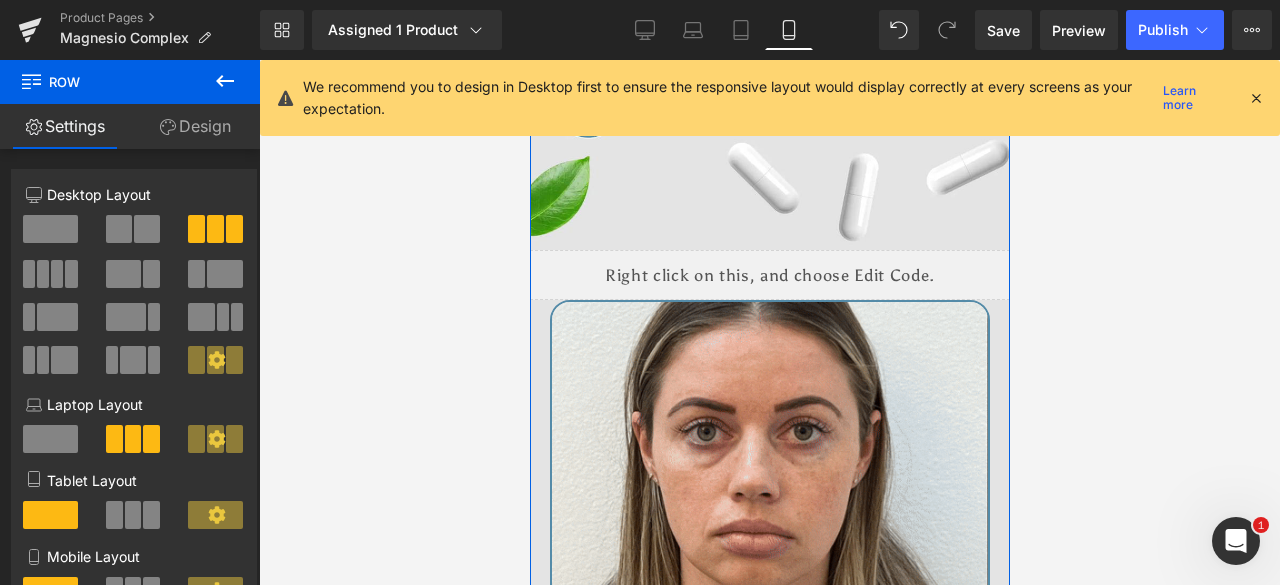 click on "Design" at bounding box center [195, 126] 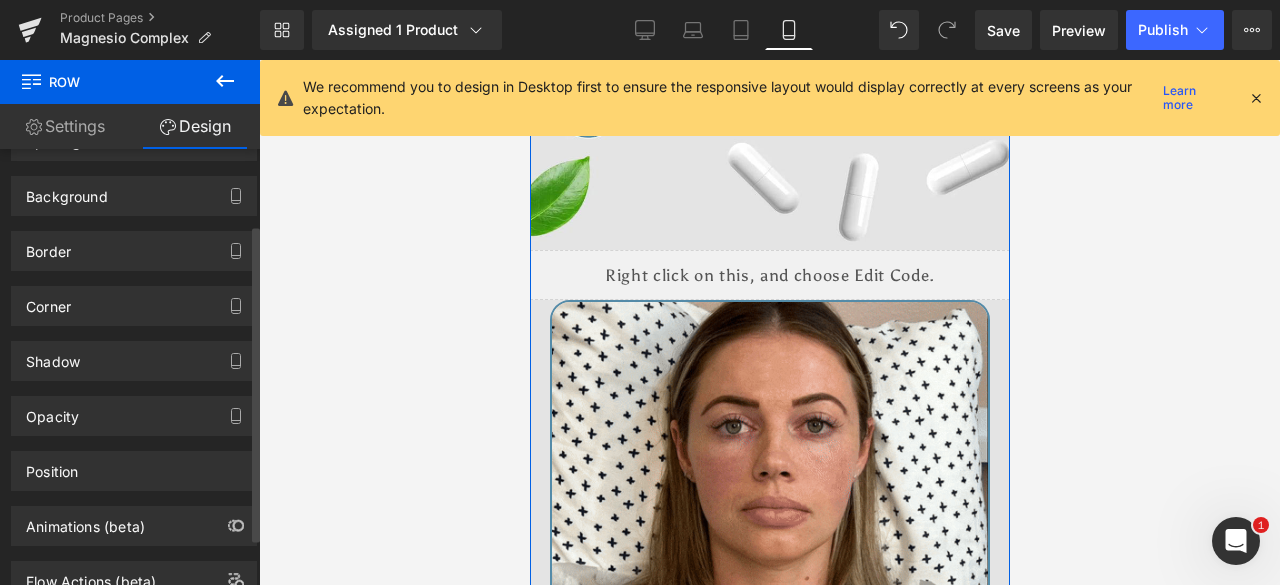 scroll, scrollTop: 168, scrollLeft: 0, axis: vertical 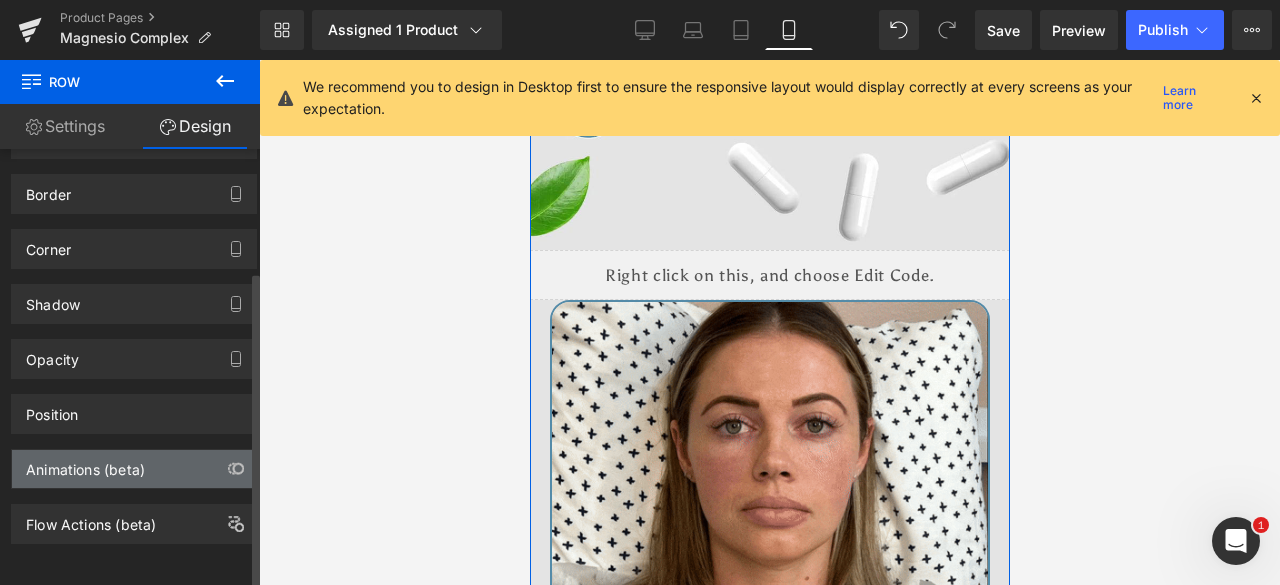 click on "Animations (beta)" at bounding box center [85, 464] 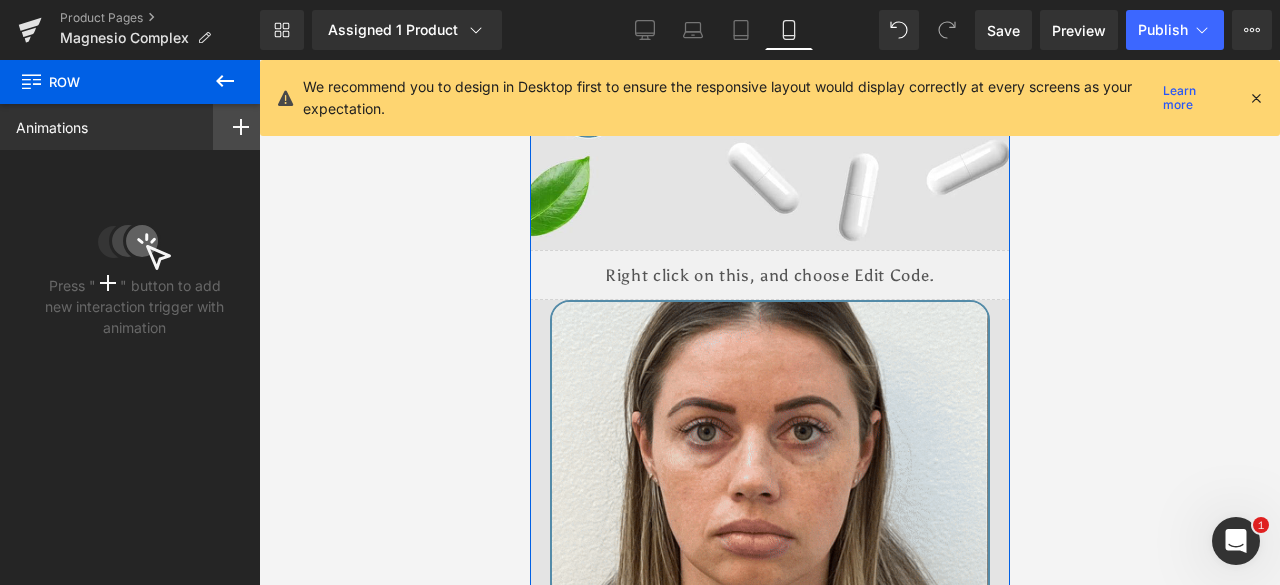 drag, startPoint x: 208, startPoint y: 117, endPoint x: 229, endPoint y: 129, distance: 24.186773 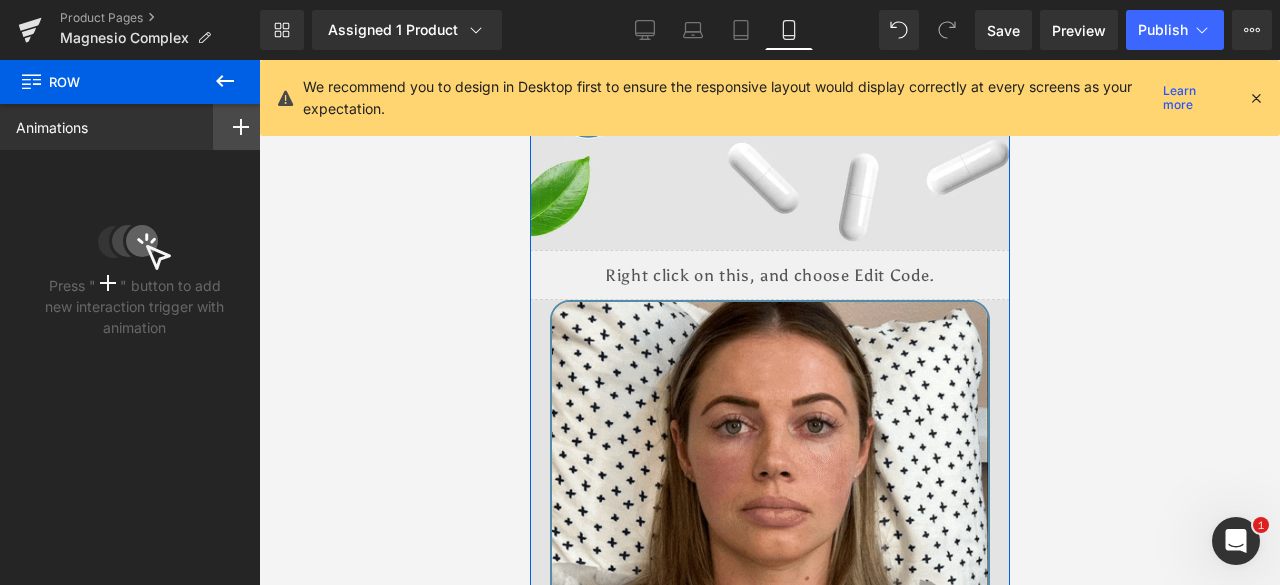 click at bounding box center (241, 127) 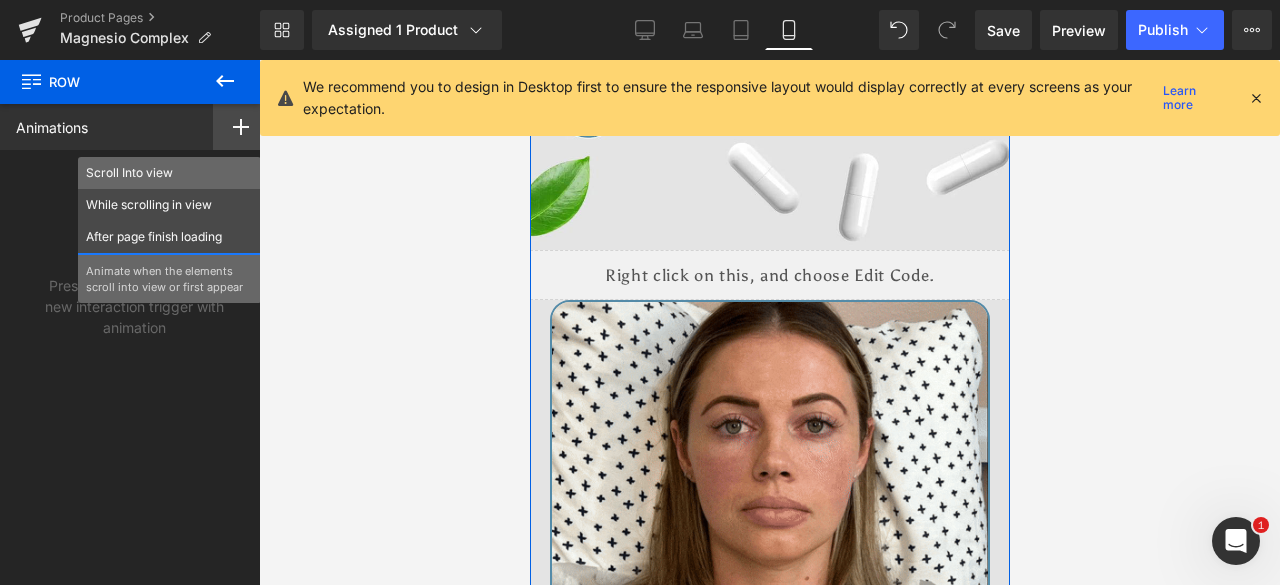 click on "Scroll Into view" at bounding box center (169, 173) 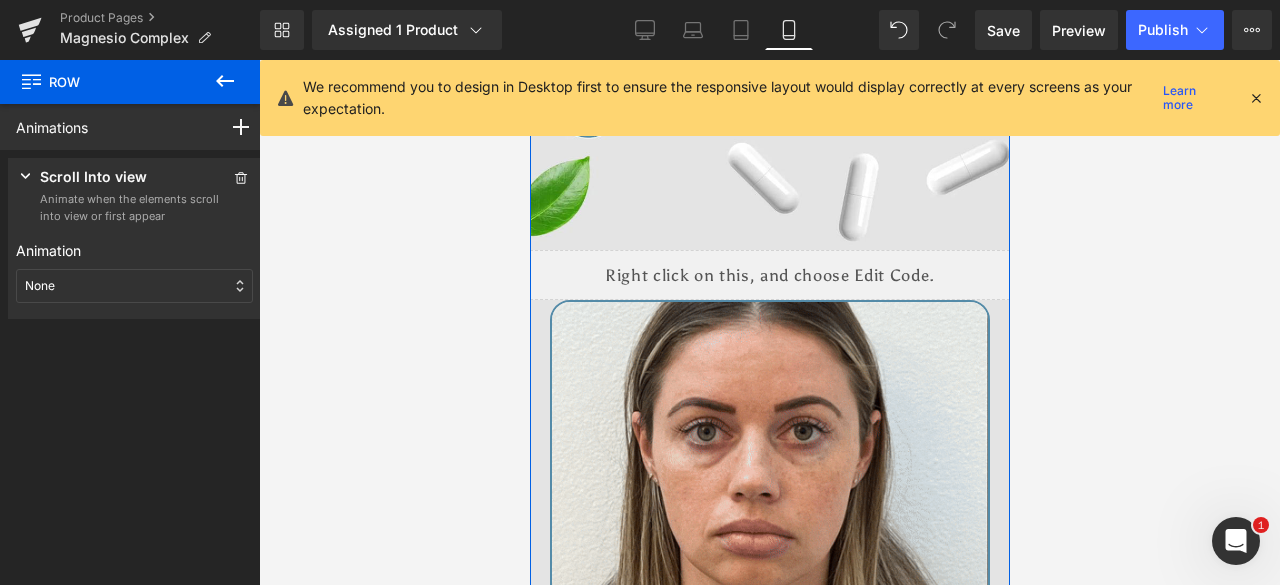 drag, startPoint x: 50, startPoint y: 291, endPoint x: 72, endPoint y: 363, distance: 75.28612 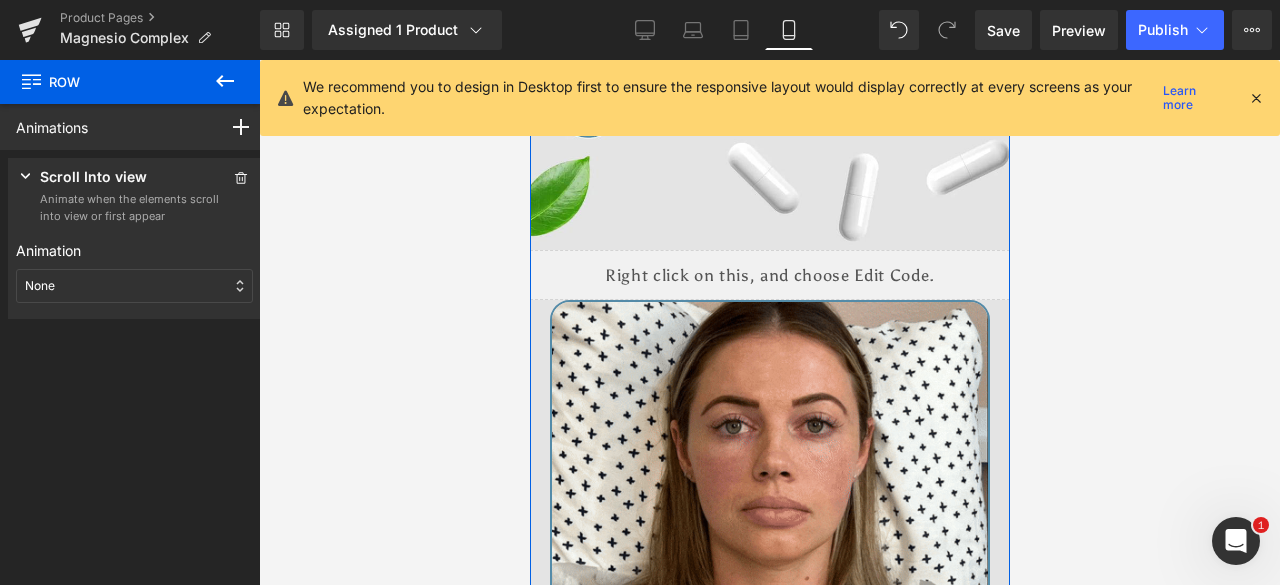 click on "None" at bounding box center (40, 286) 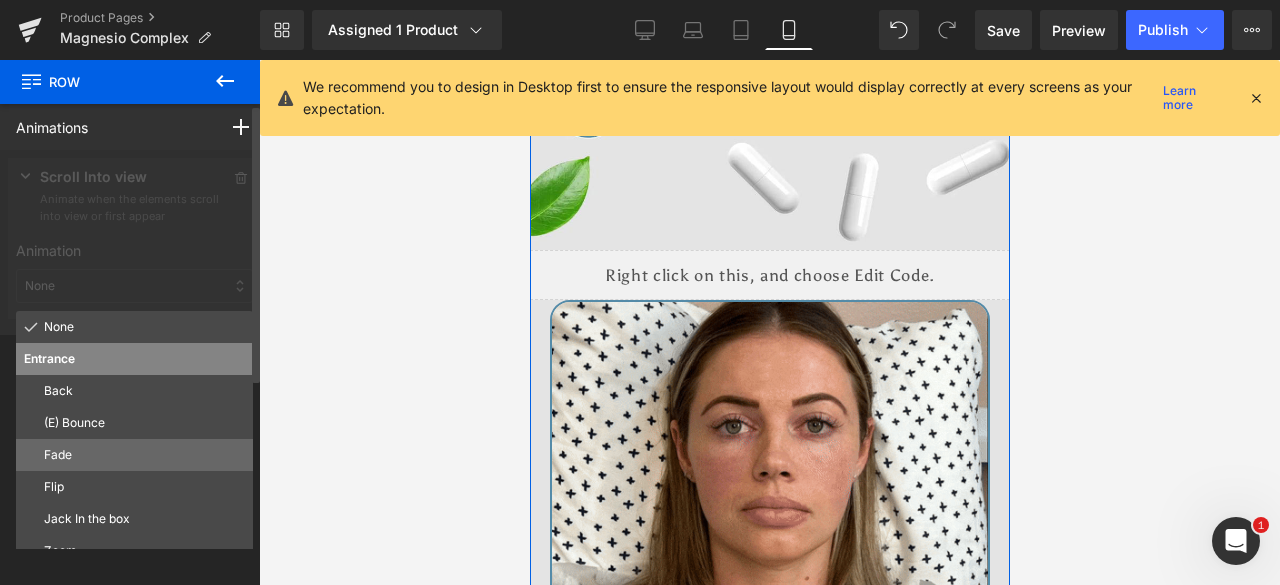 click on "Fade" at bounding box center (144, 455) 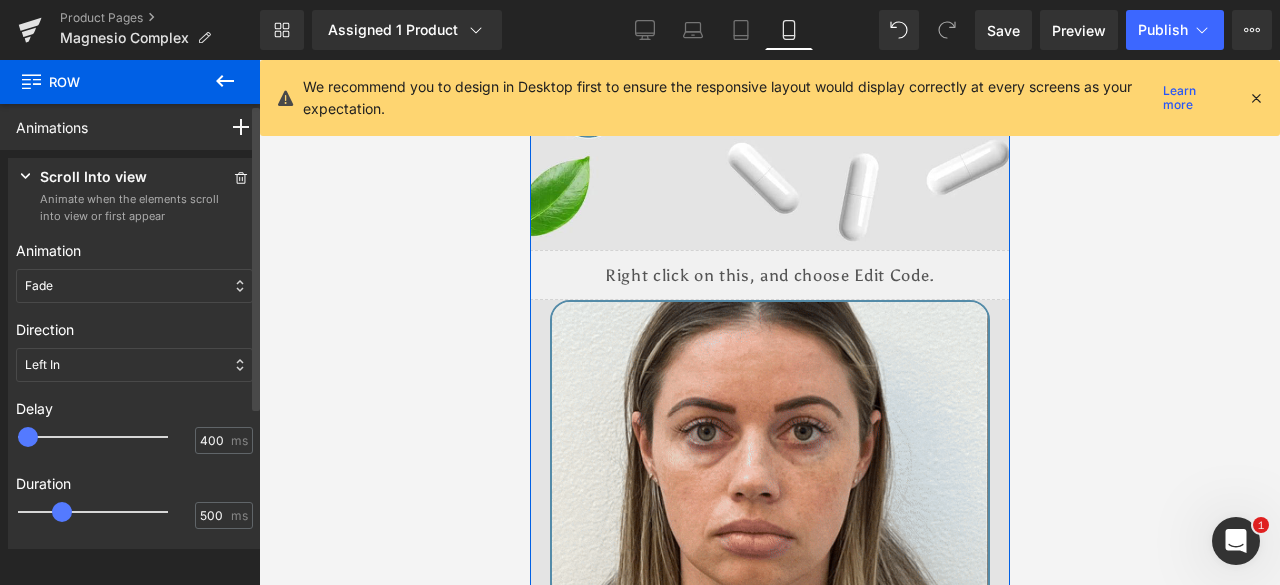 click at bounding box center [107, 437] 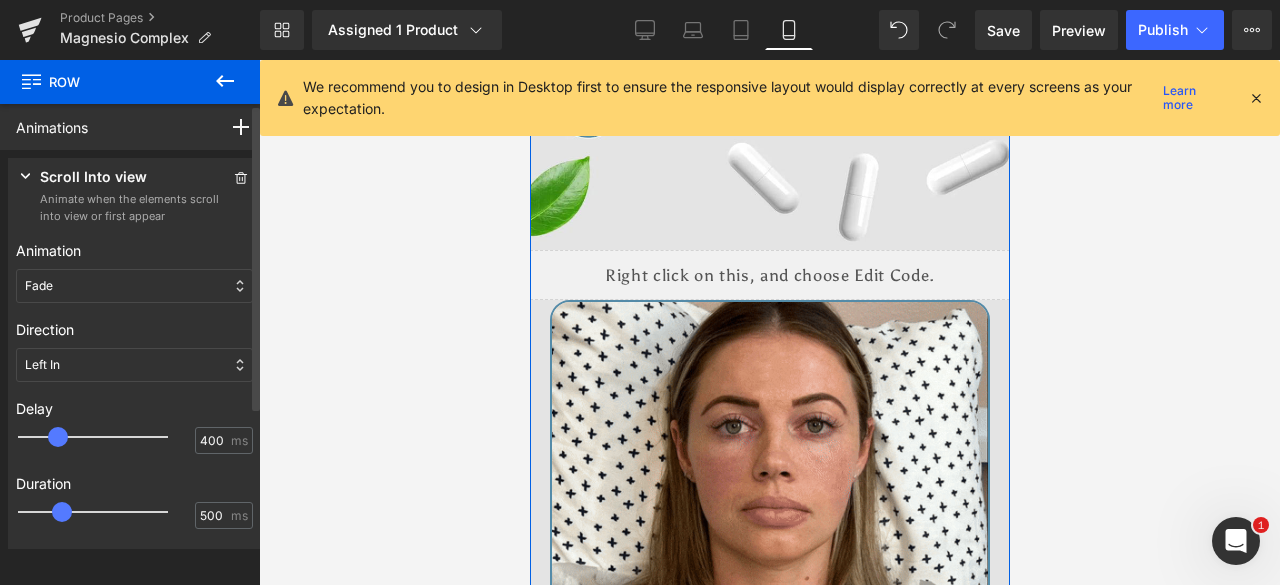 type on "500" 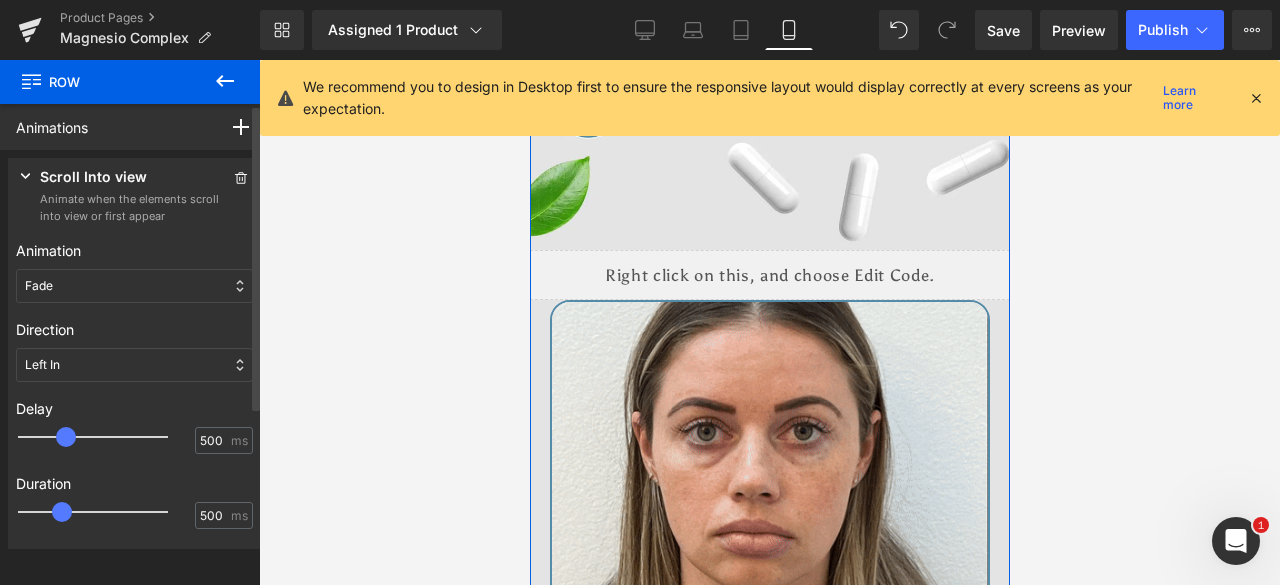 click at bounding box center (107, 437) 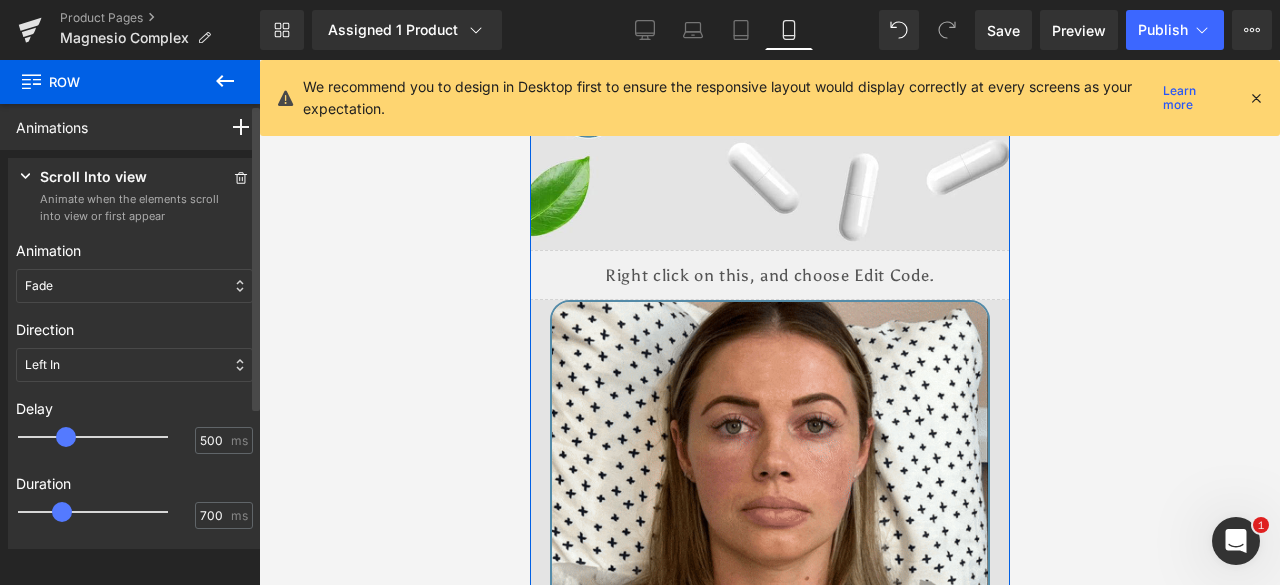 click at bounding box center [107, 512] 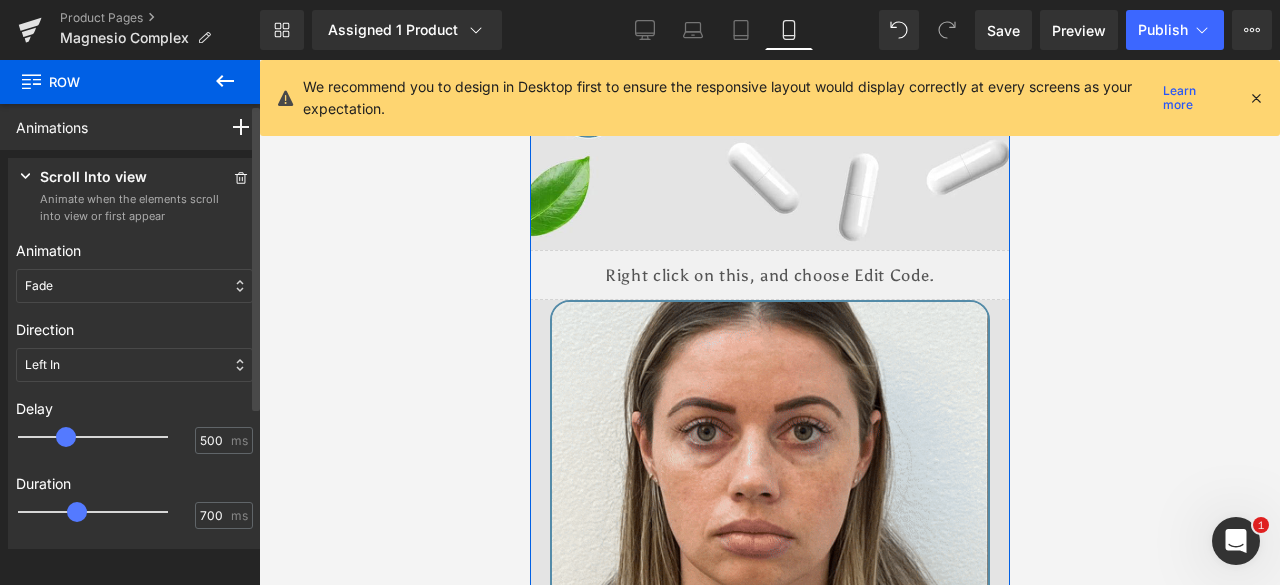 type on "750" 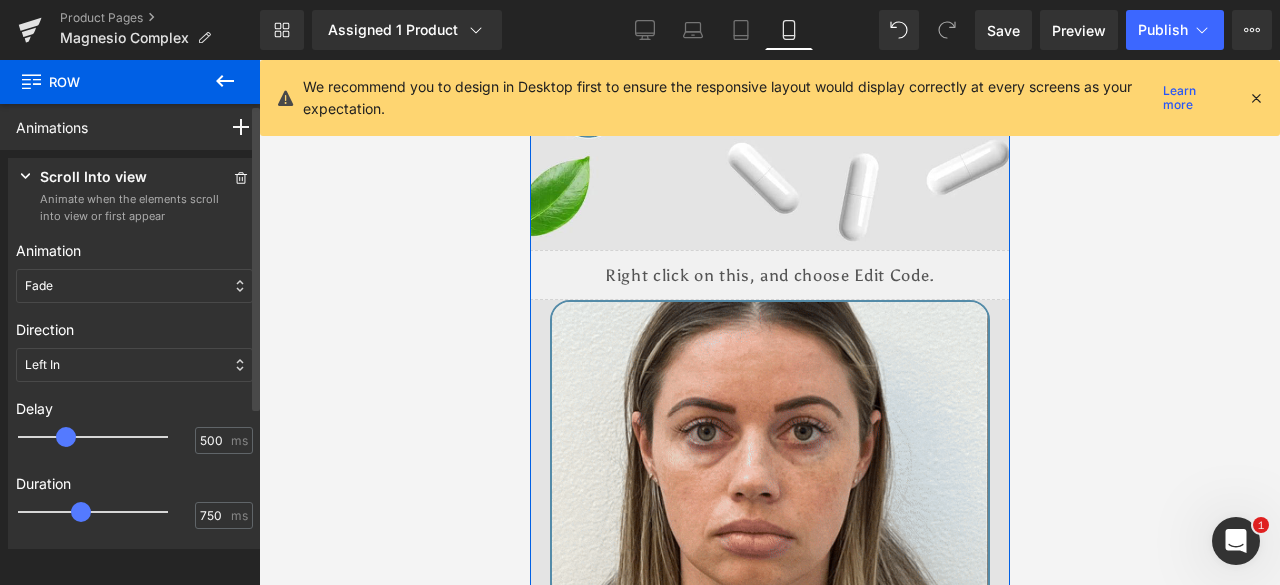 click at bounding box center [81, 512] 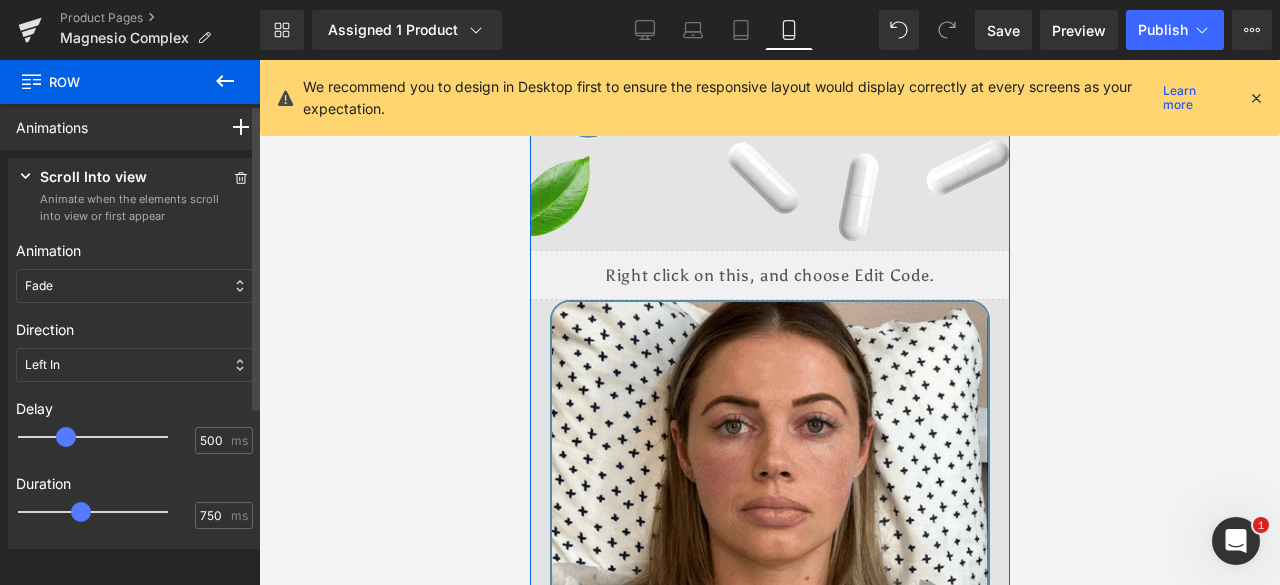 scroll, scrollTop: 197, scrollLeft: 0, axis: vertical 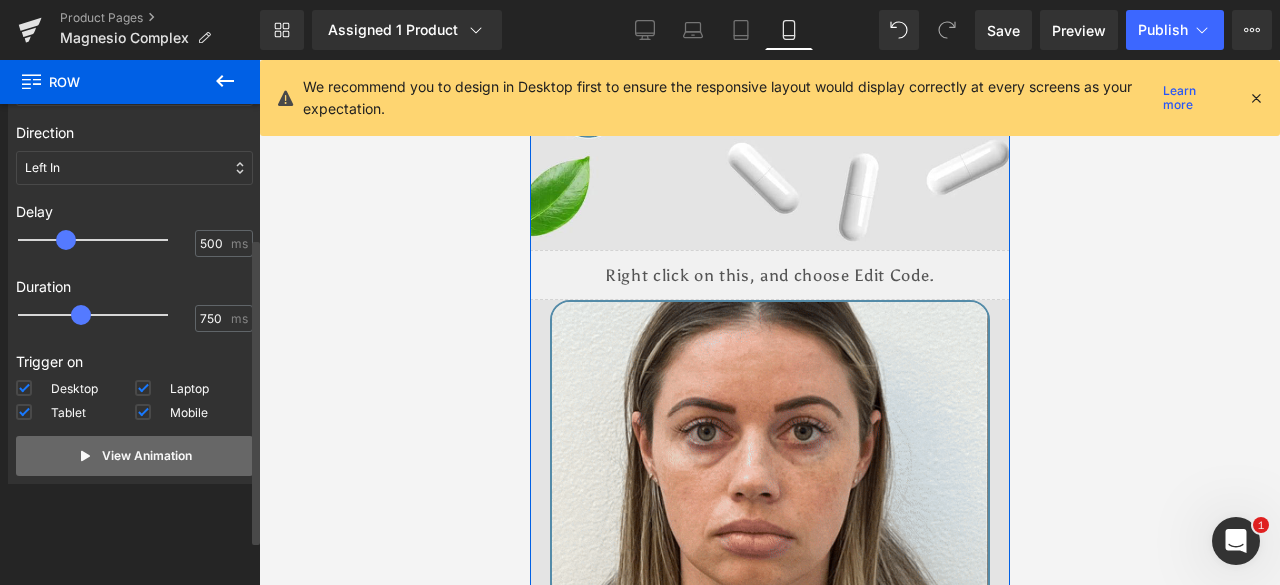 click on "View Animation" at bounding box center [147, 456] 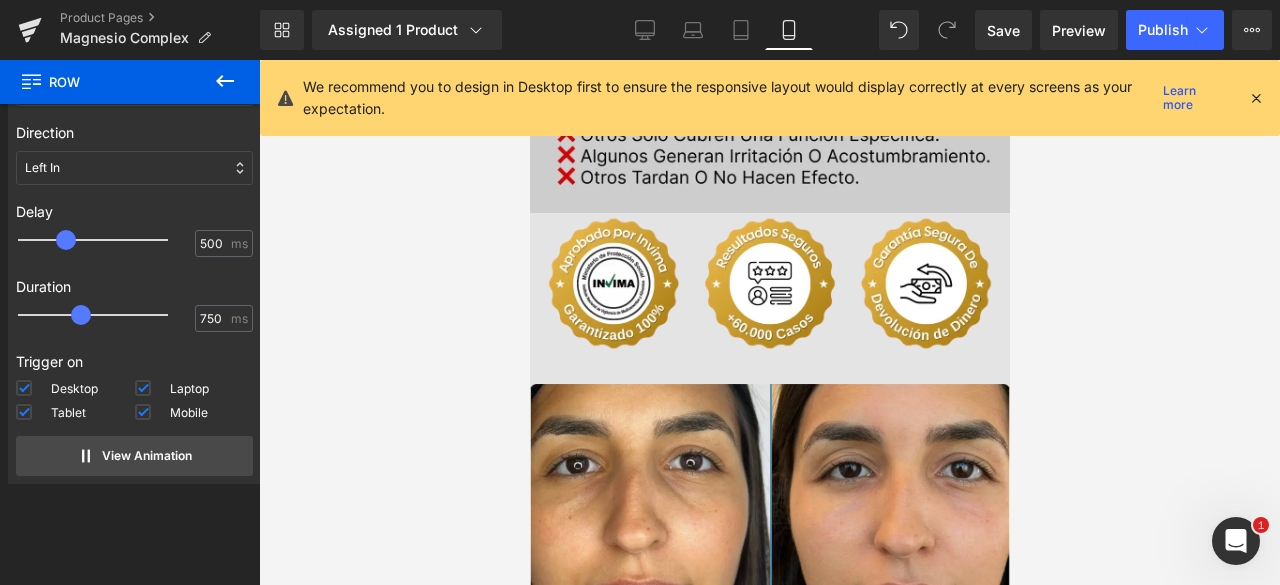 scroll, scrollTop: 4700, scrollLeft: 0, axis: vertical 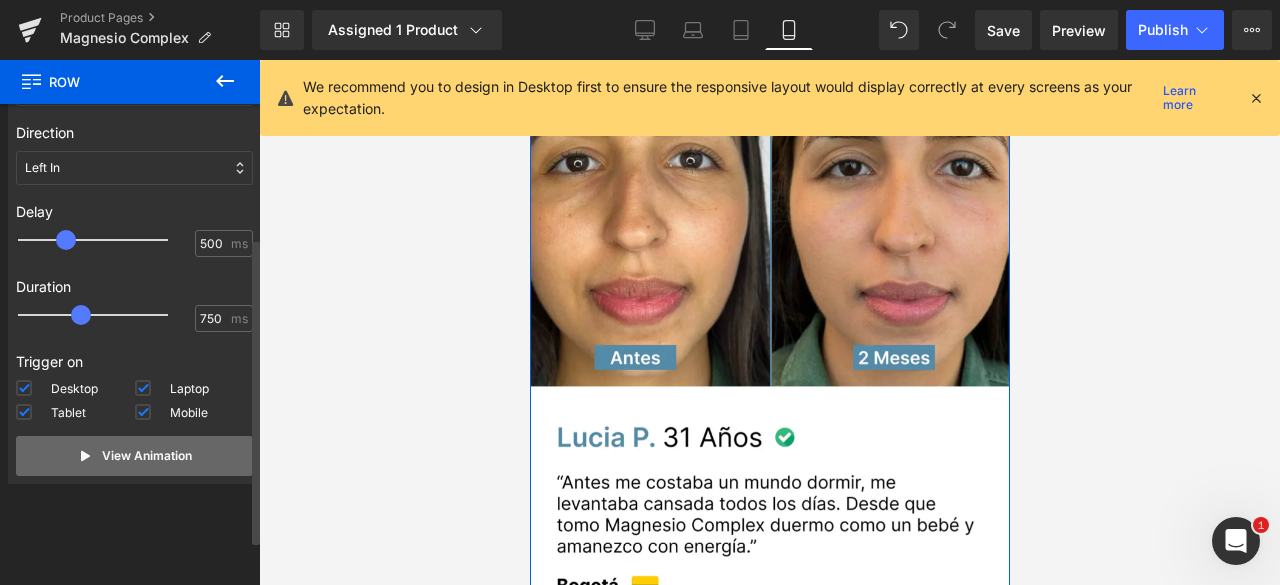 click on "View Animation" at bounding box center (147, 456) 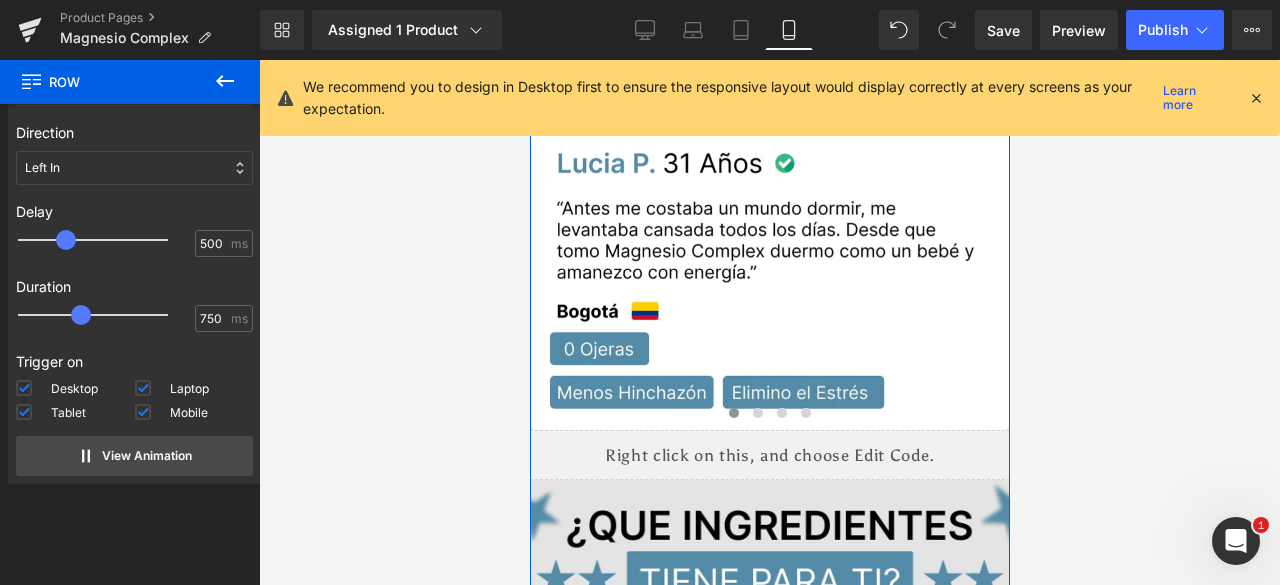 scroll, scrollTop: 5300, scrollLeft: 0, axis: vertical 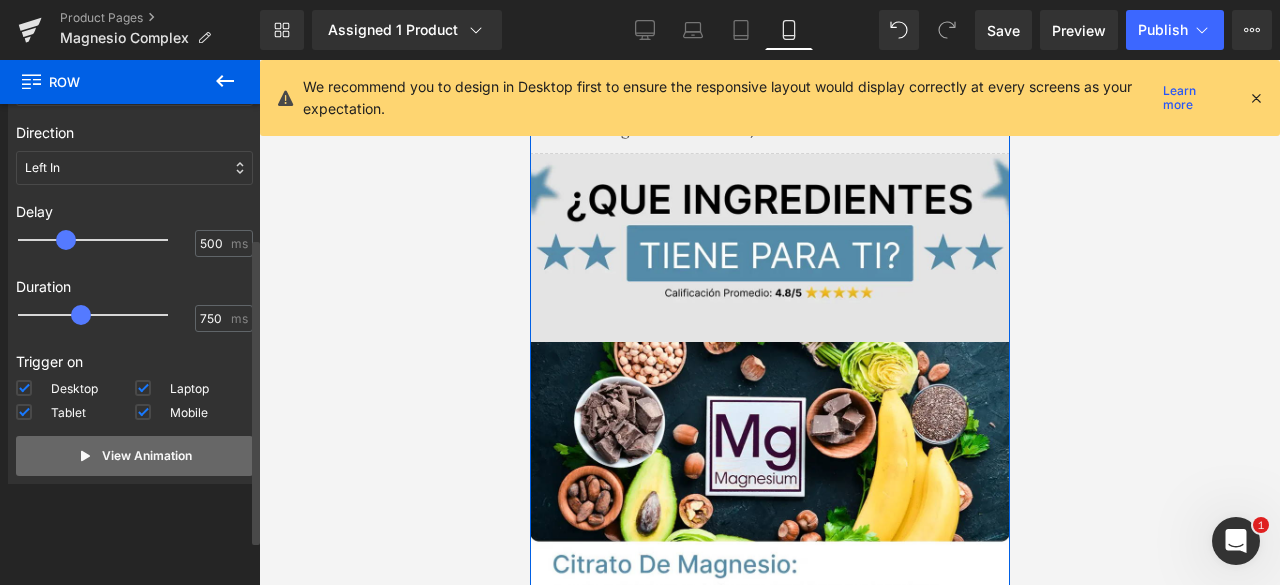 click on "View Animation" at bounding box center [147, 456] 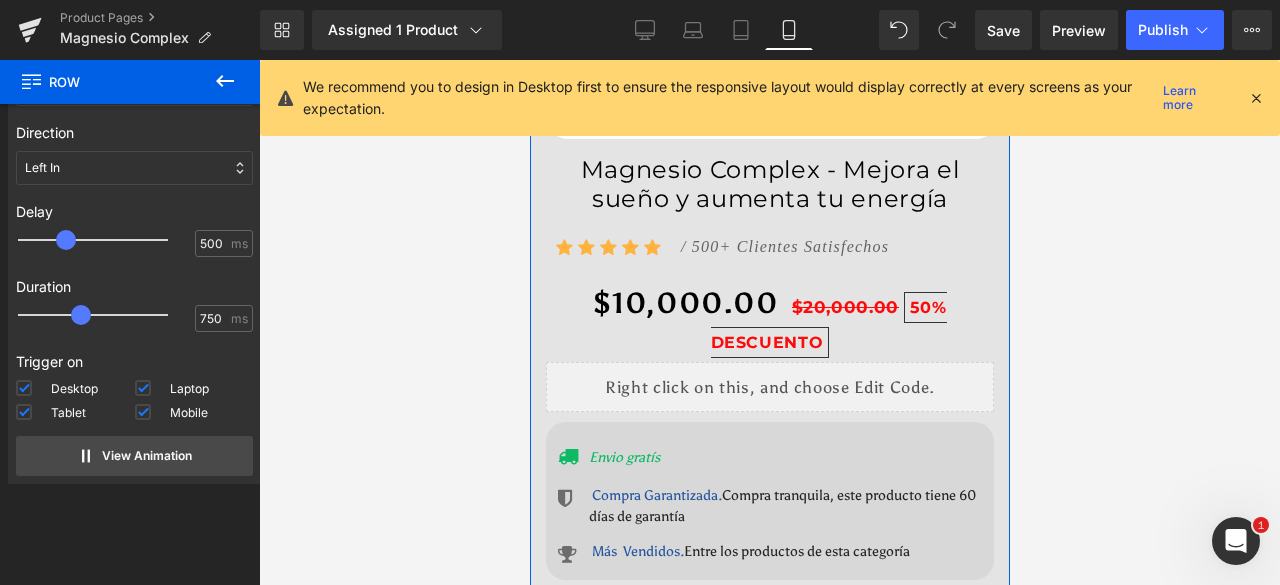 scroll, scrollTop: 6600, scrollLeft: 0, axis: vertical 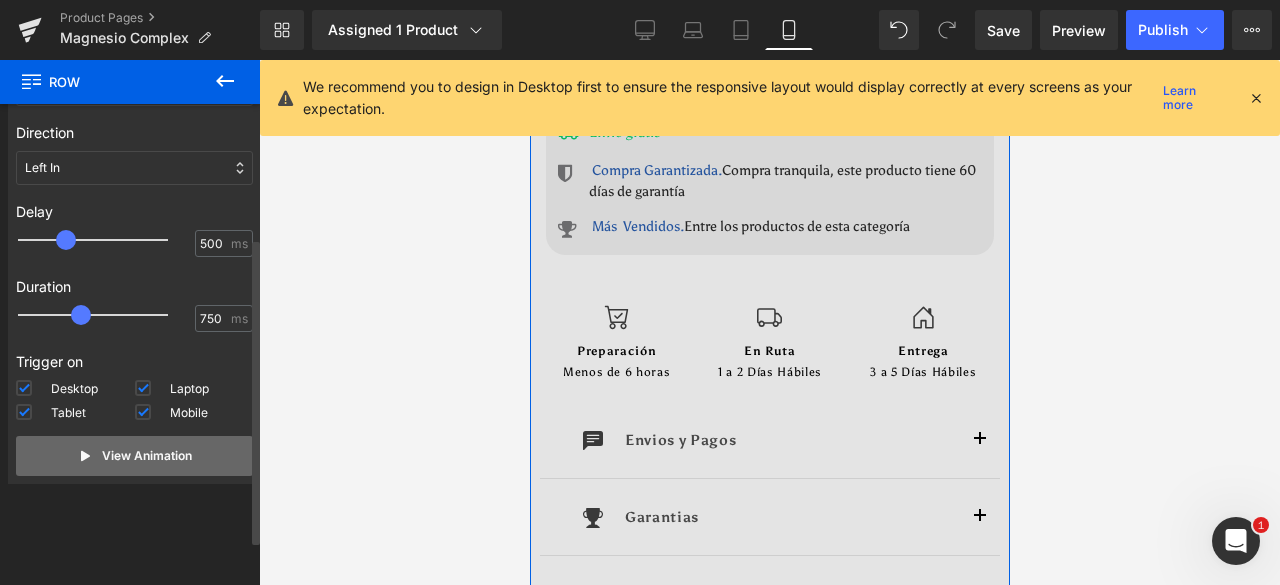 click on "View Animation" at bounding box center [147, 456] 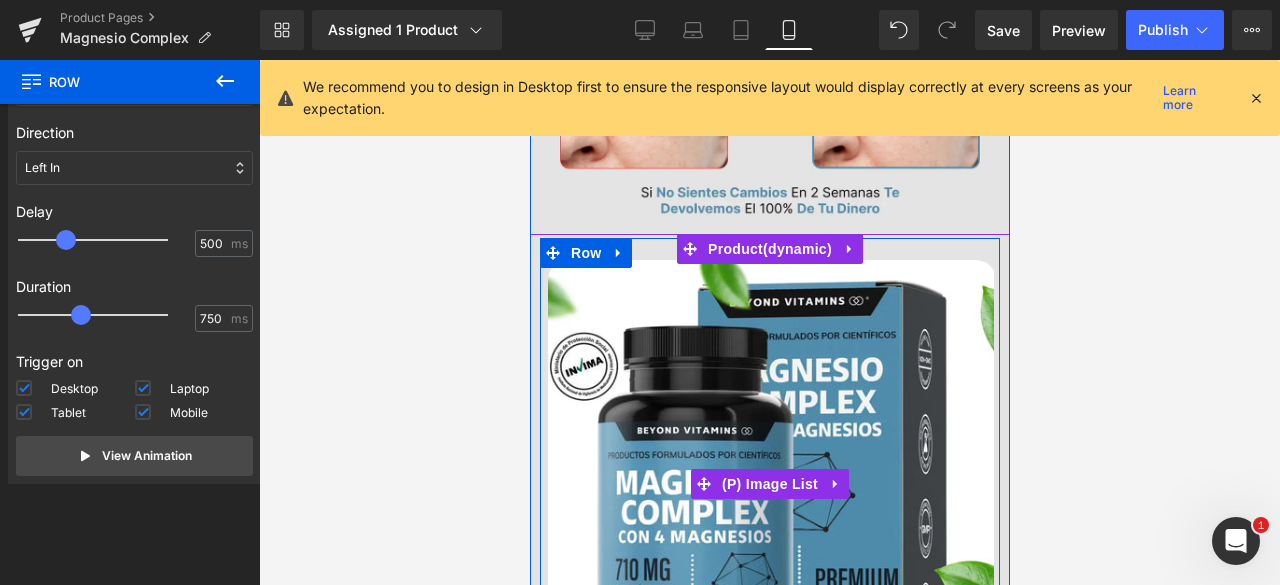 scroll, scrollTop: 1400, scrollLeft: 0, axis: vertical 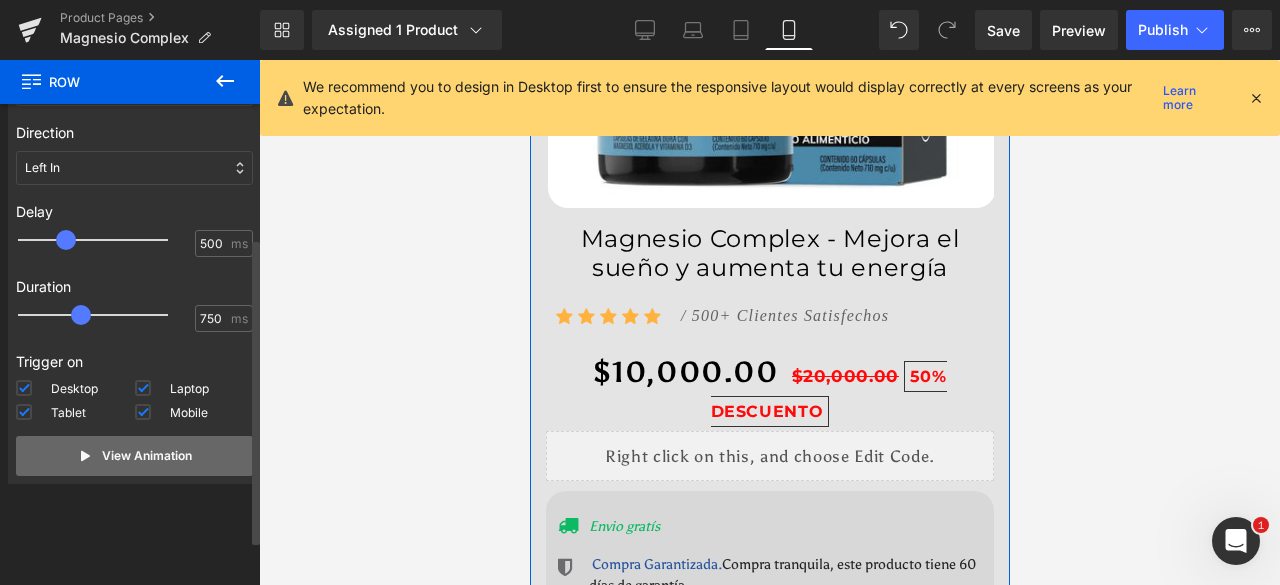 click on "View Animation" at bounding box center (147, 456) 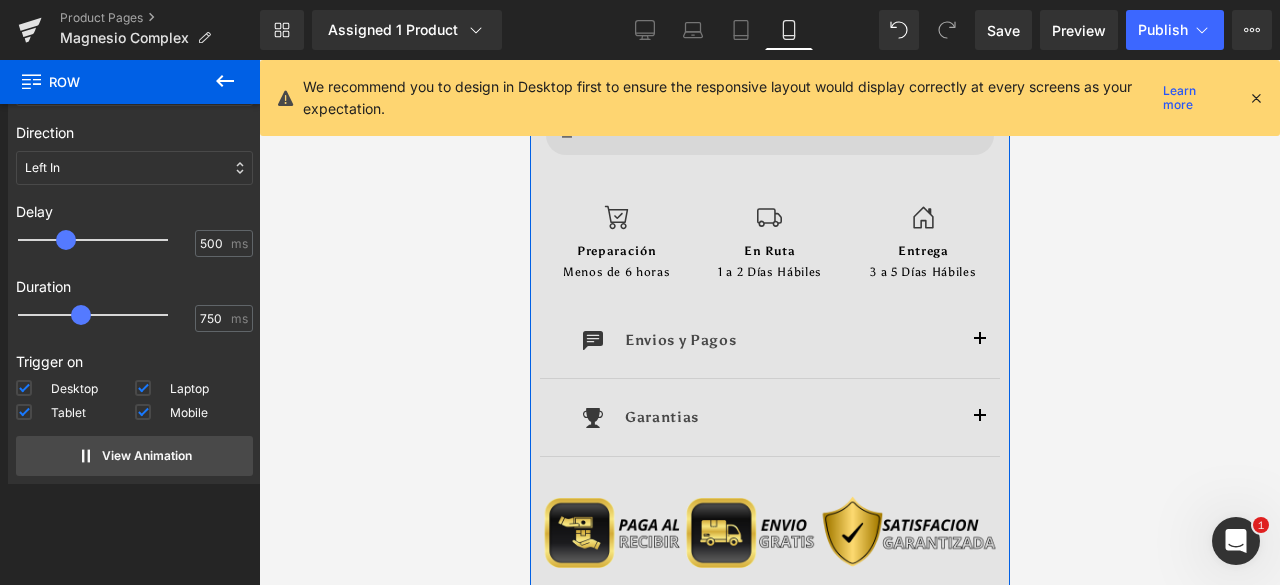 scroll, scrollTop: 1900, scrollLeft: 0, axis: vertical 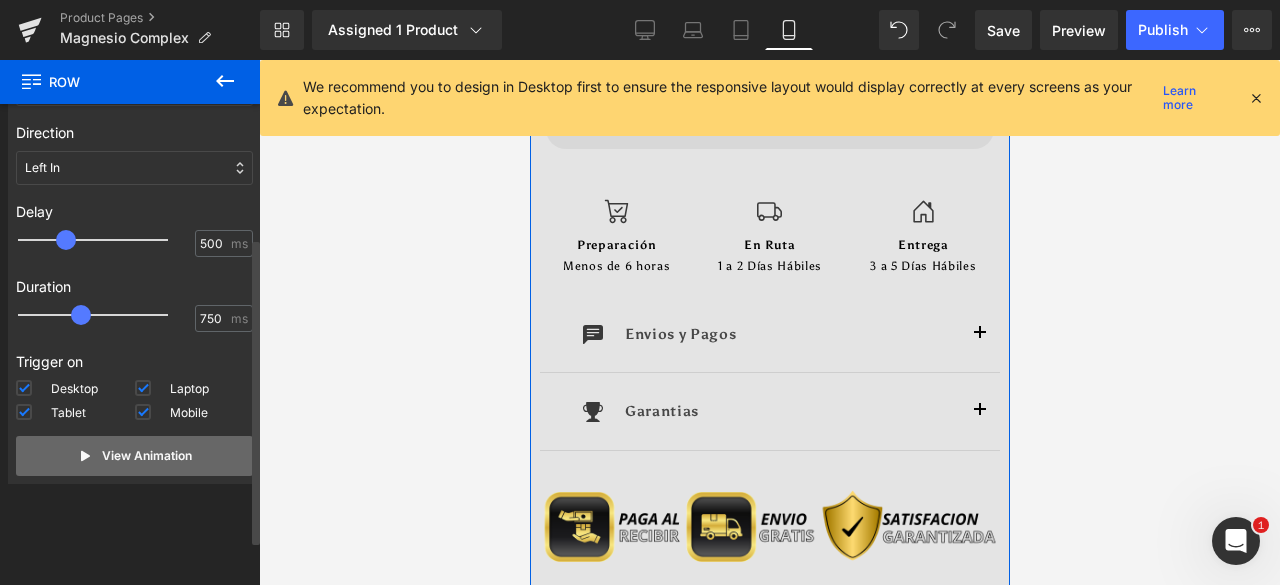 click on "View Animation" at bounding box center [134, 456] 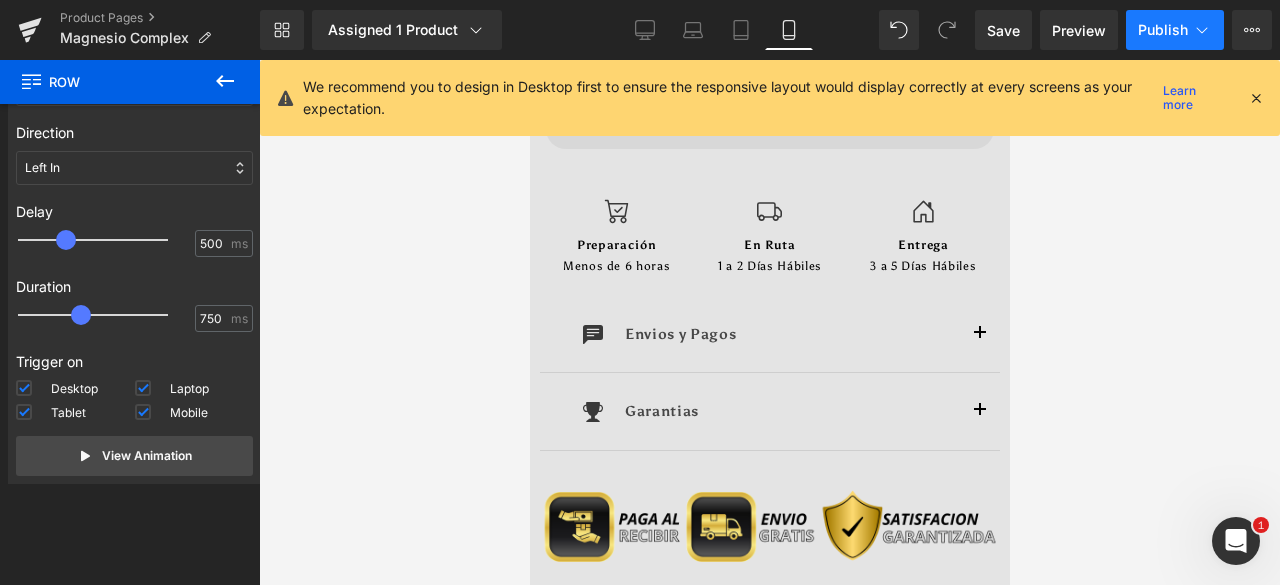 click on "Publish" at bounding box center (1163, 30) 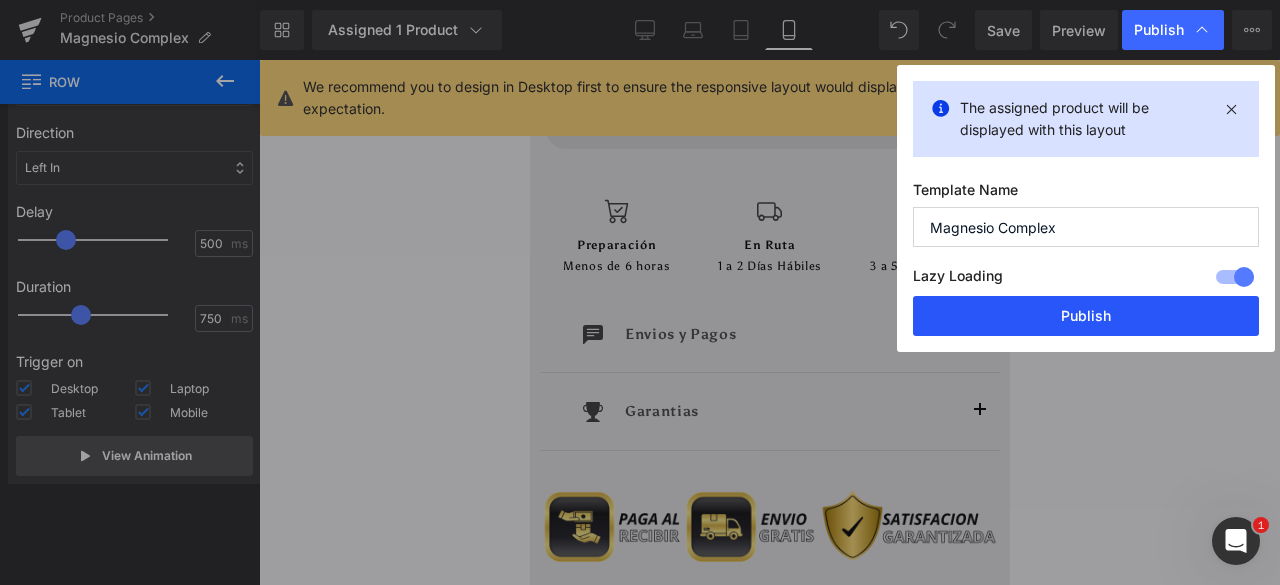 click on "Publish" at bounding box center (1086, 316) 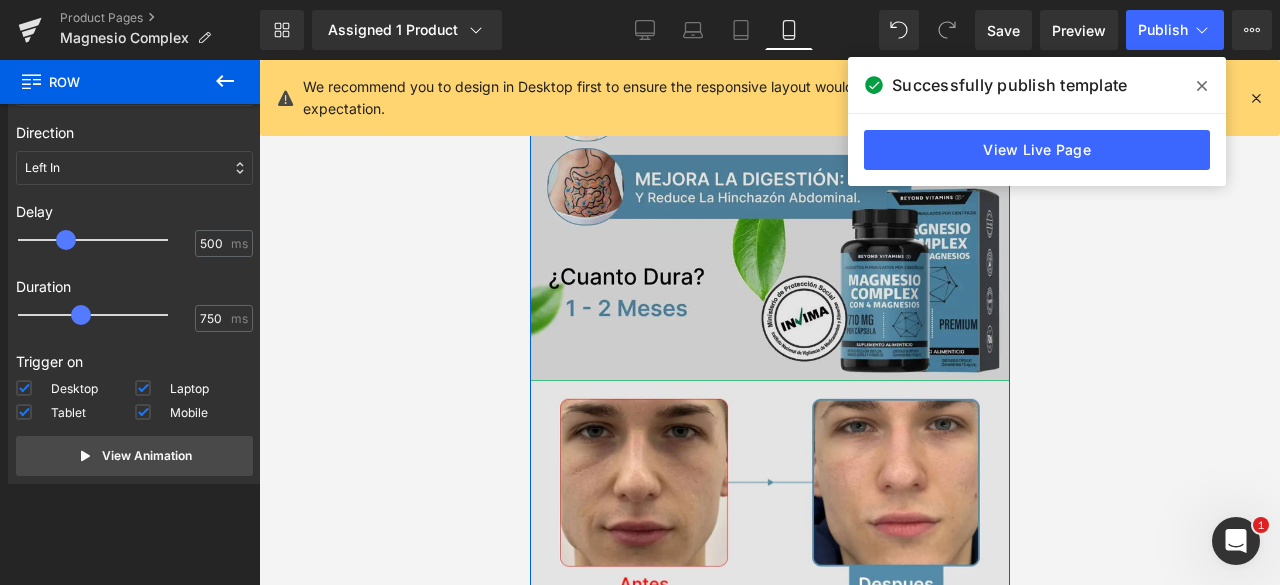 scroll, scrollTop: 0, scrollLeft: 0, axis: both 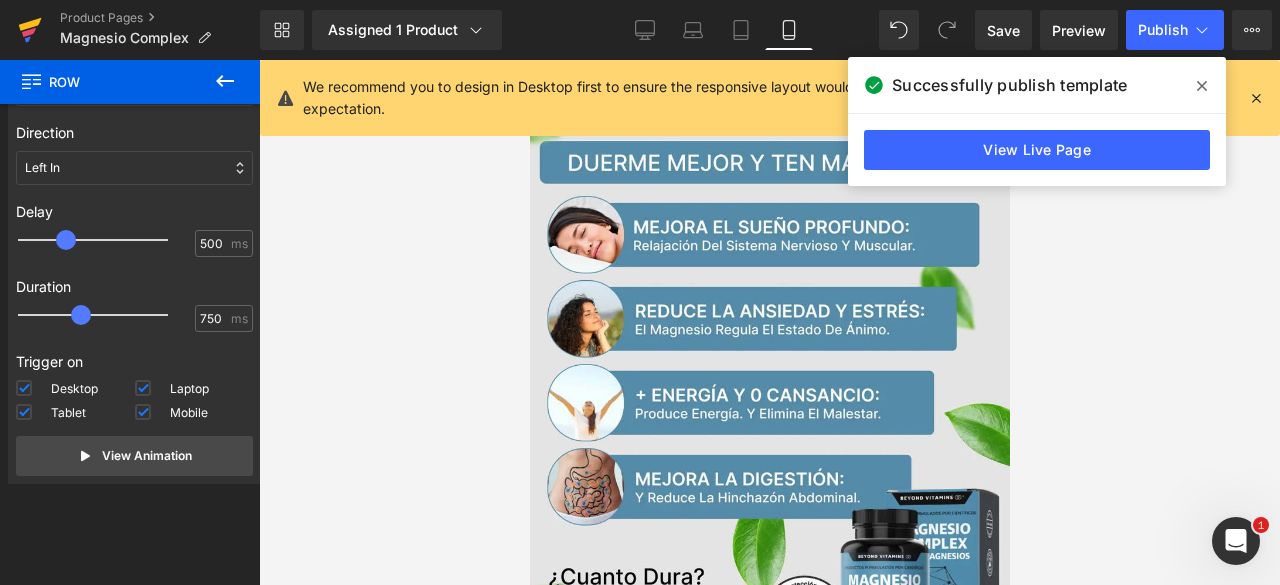 click 